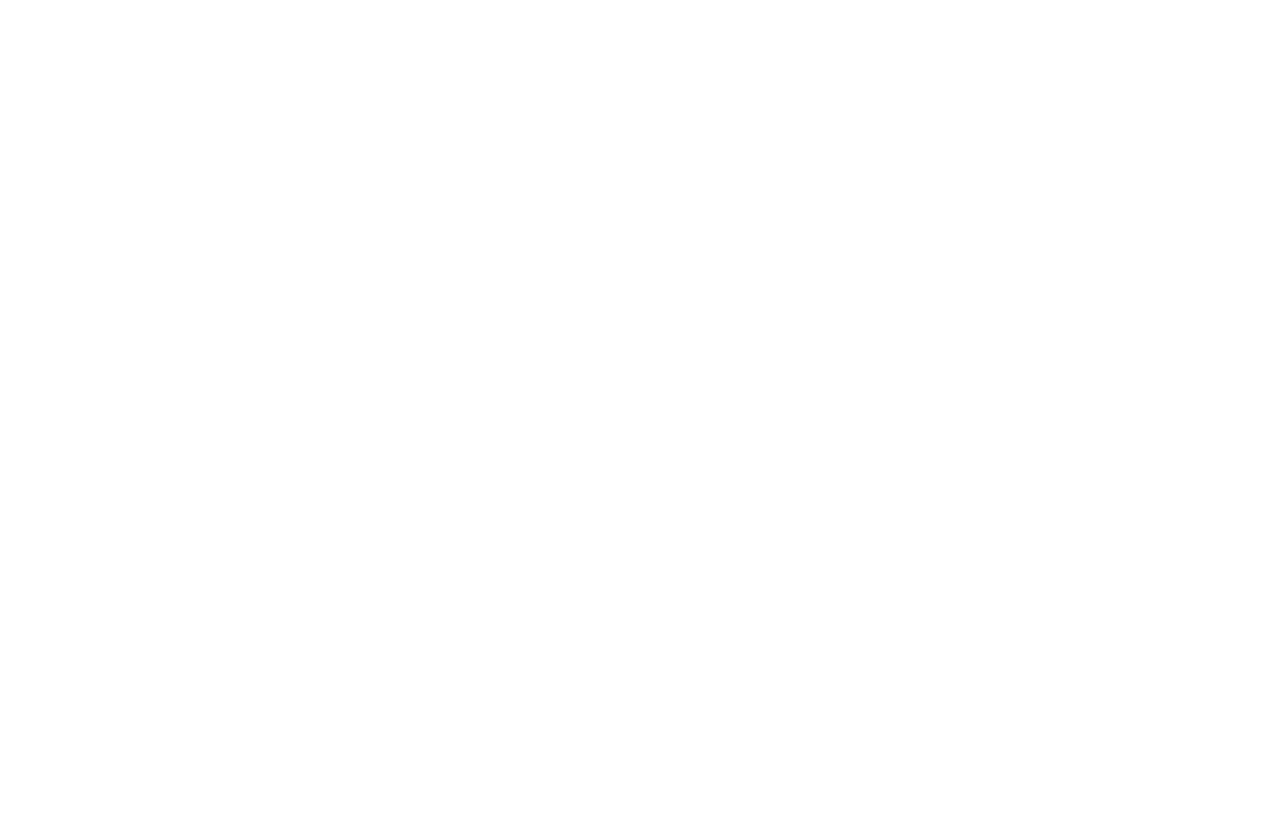 scroll, scrollTop: 0, scrollLeft: 0, axis: both 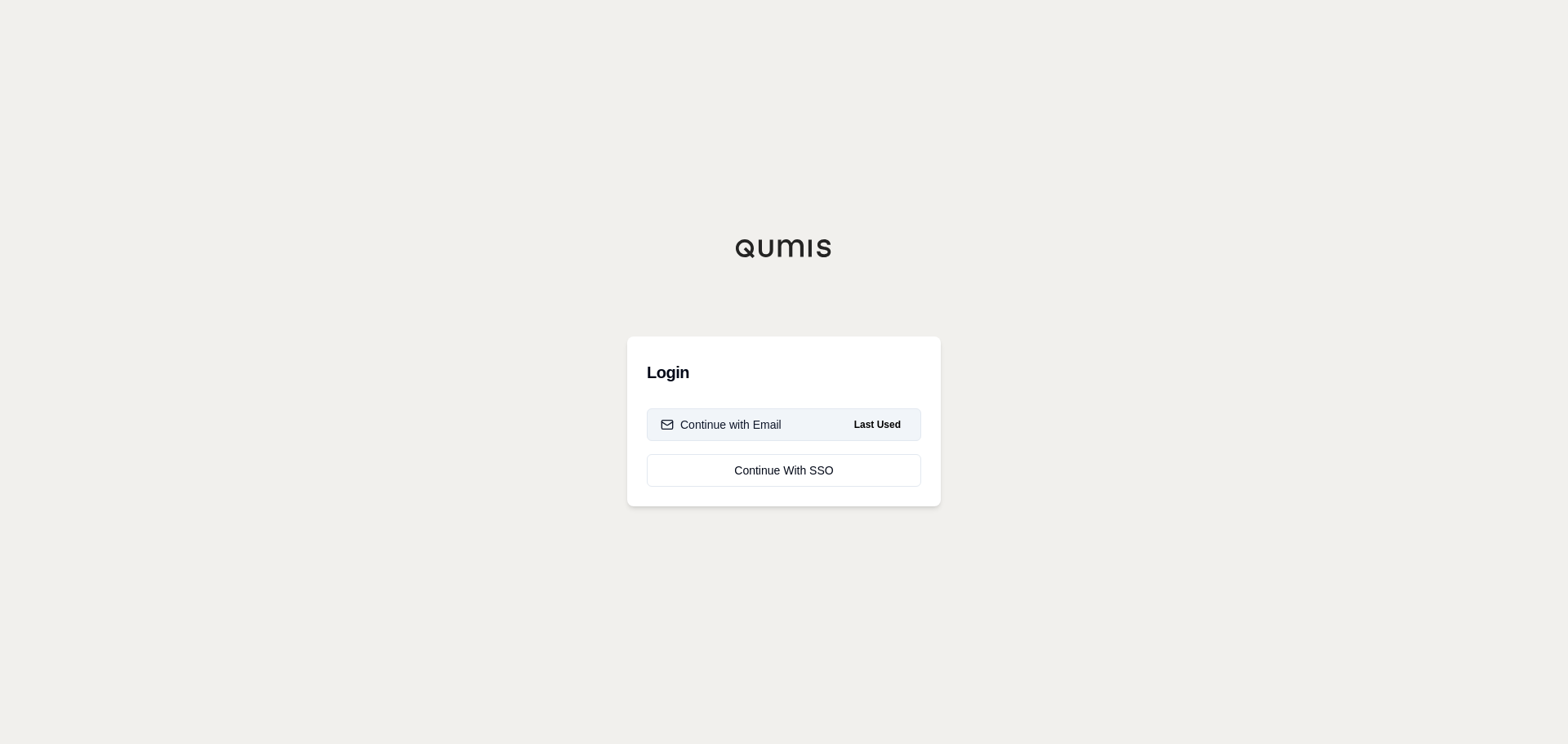 click on "Continue with Email" at bounding box center [721, 425] 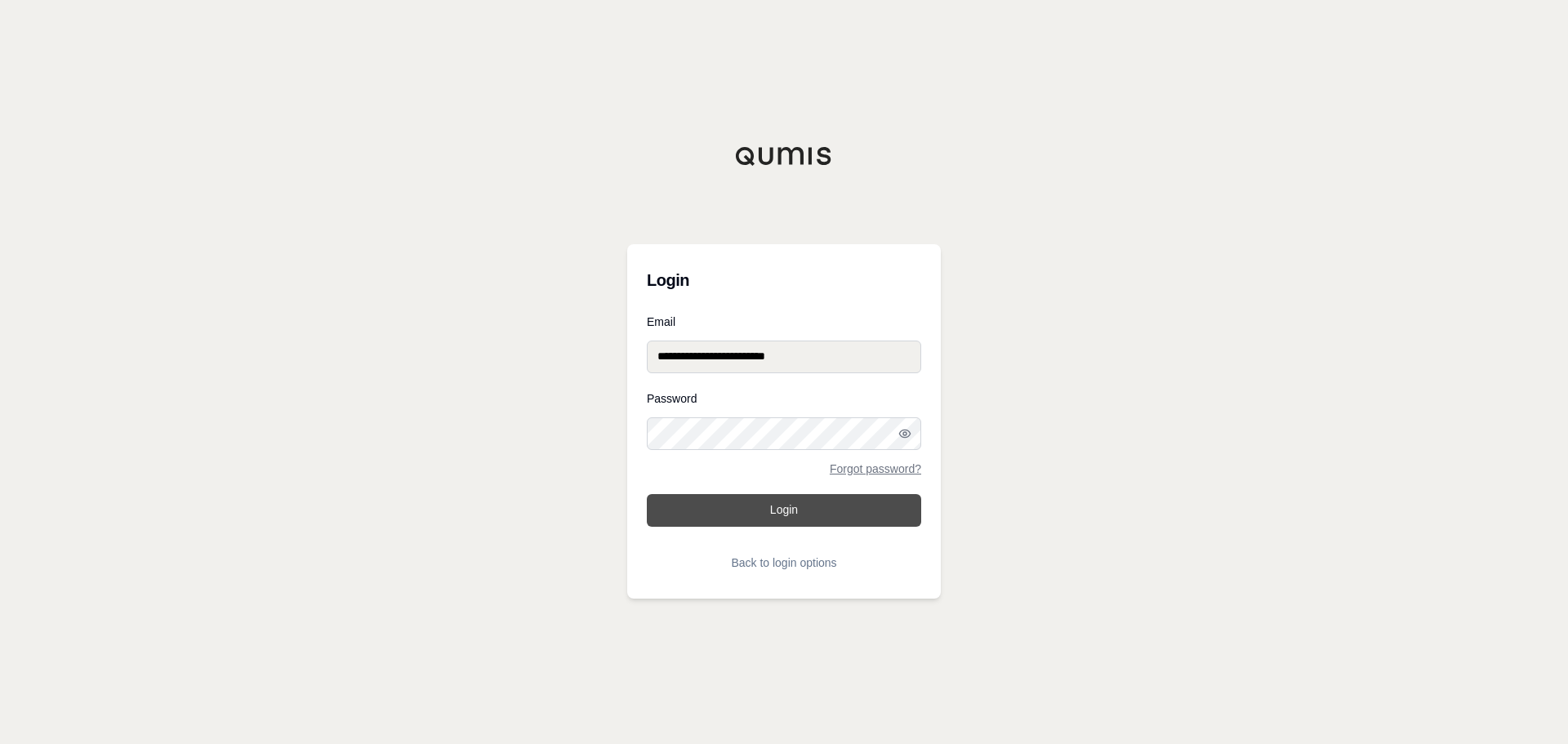 click on "Login" at bounding box center (784, 510) 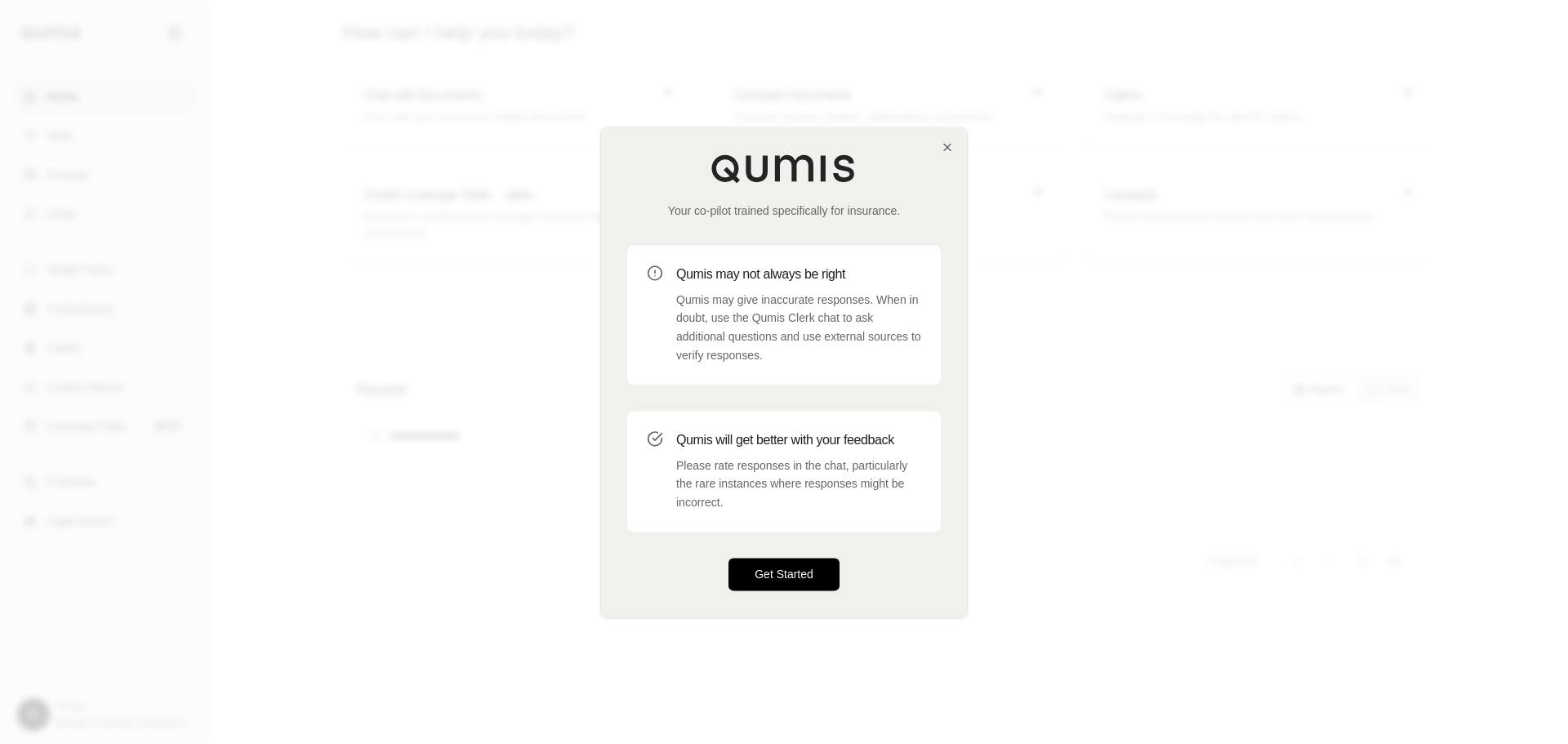 click on "Get Started" at bounding box center [784, 574] 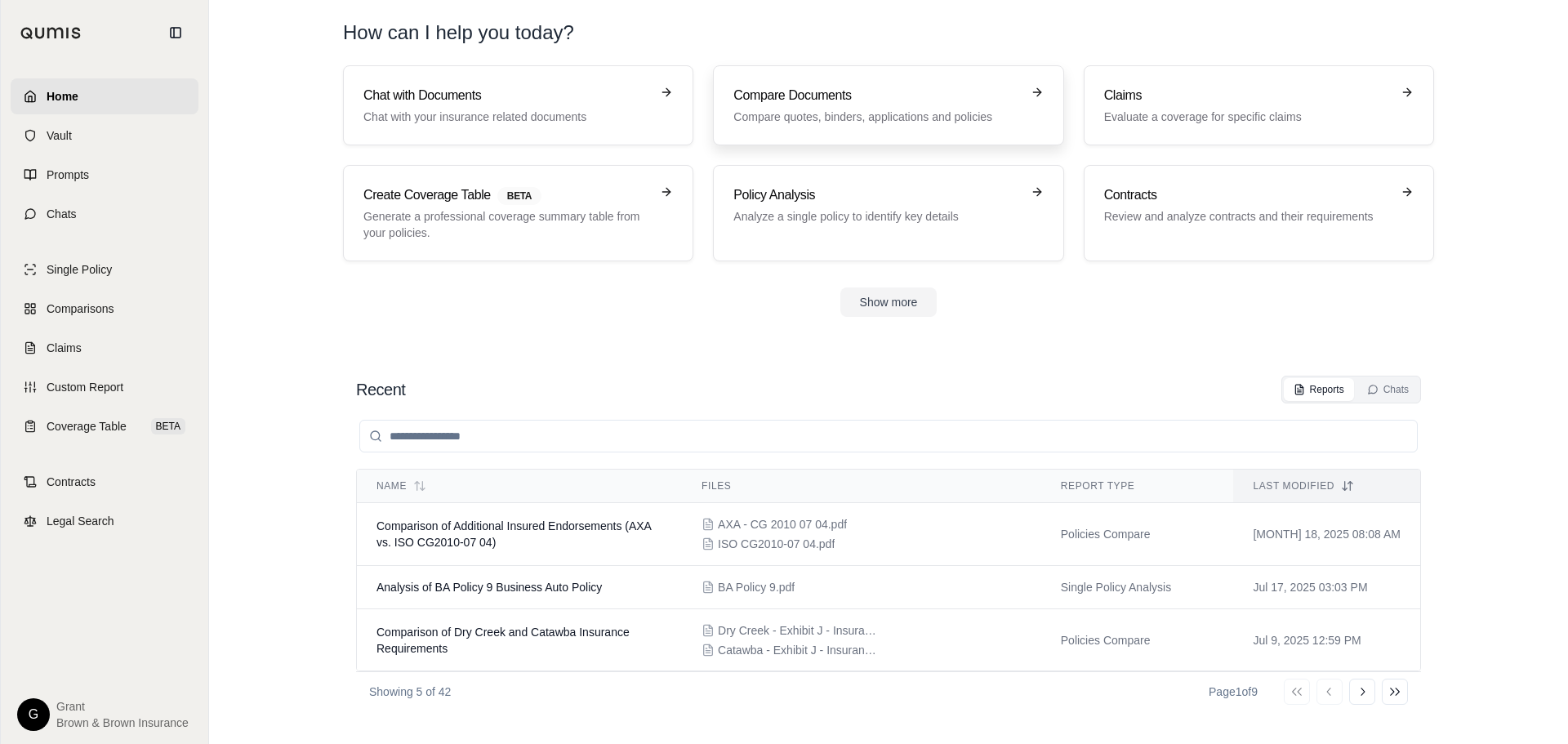 click on "Compare Documents" at bounding box center [876, 96] 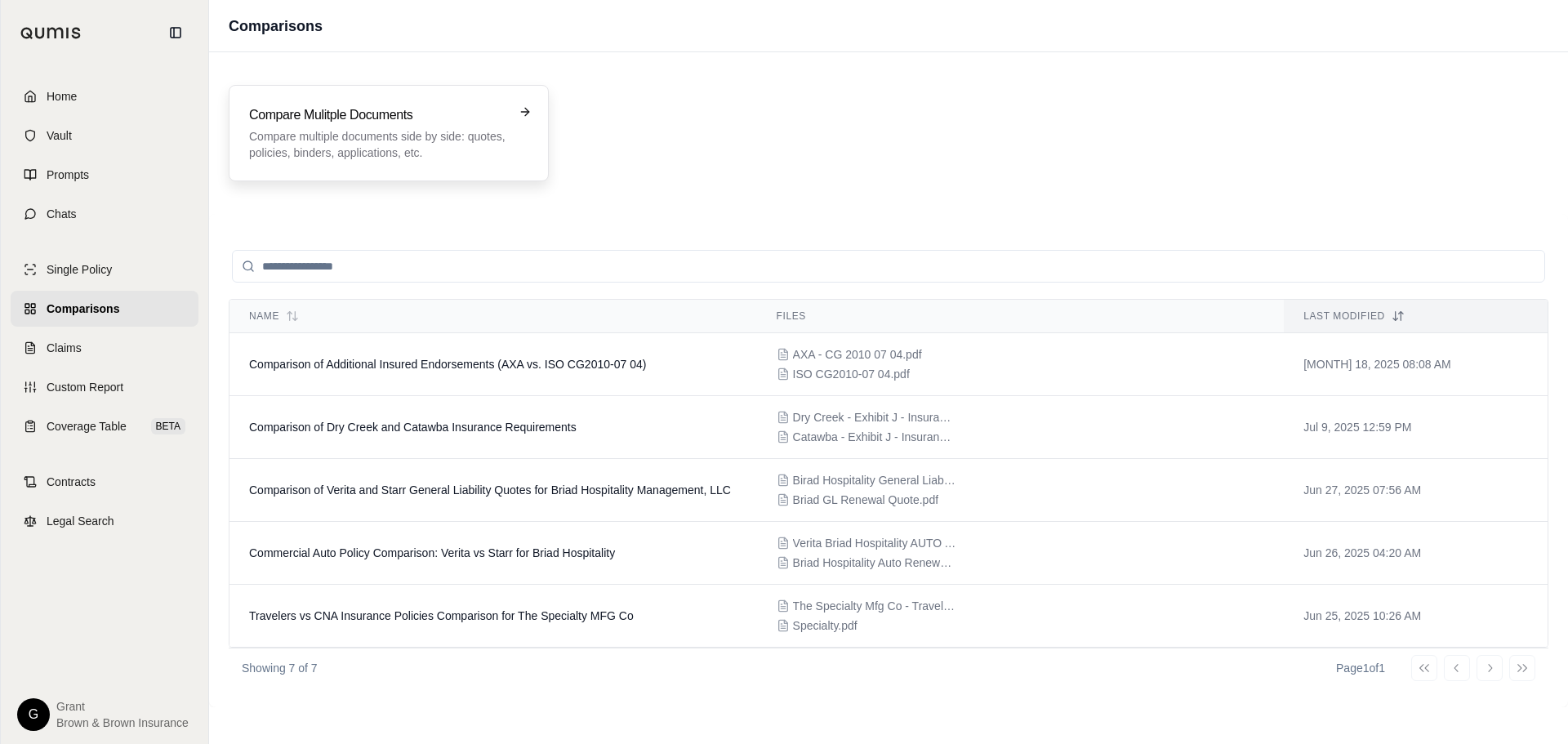 click on "Compare multiple documents side by side: quotes, policies, binders, applications, etc." at bounding box center [377, 145] 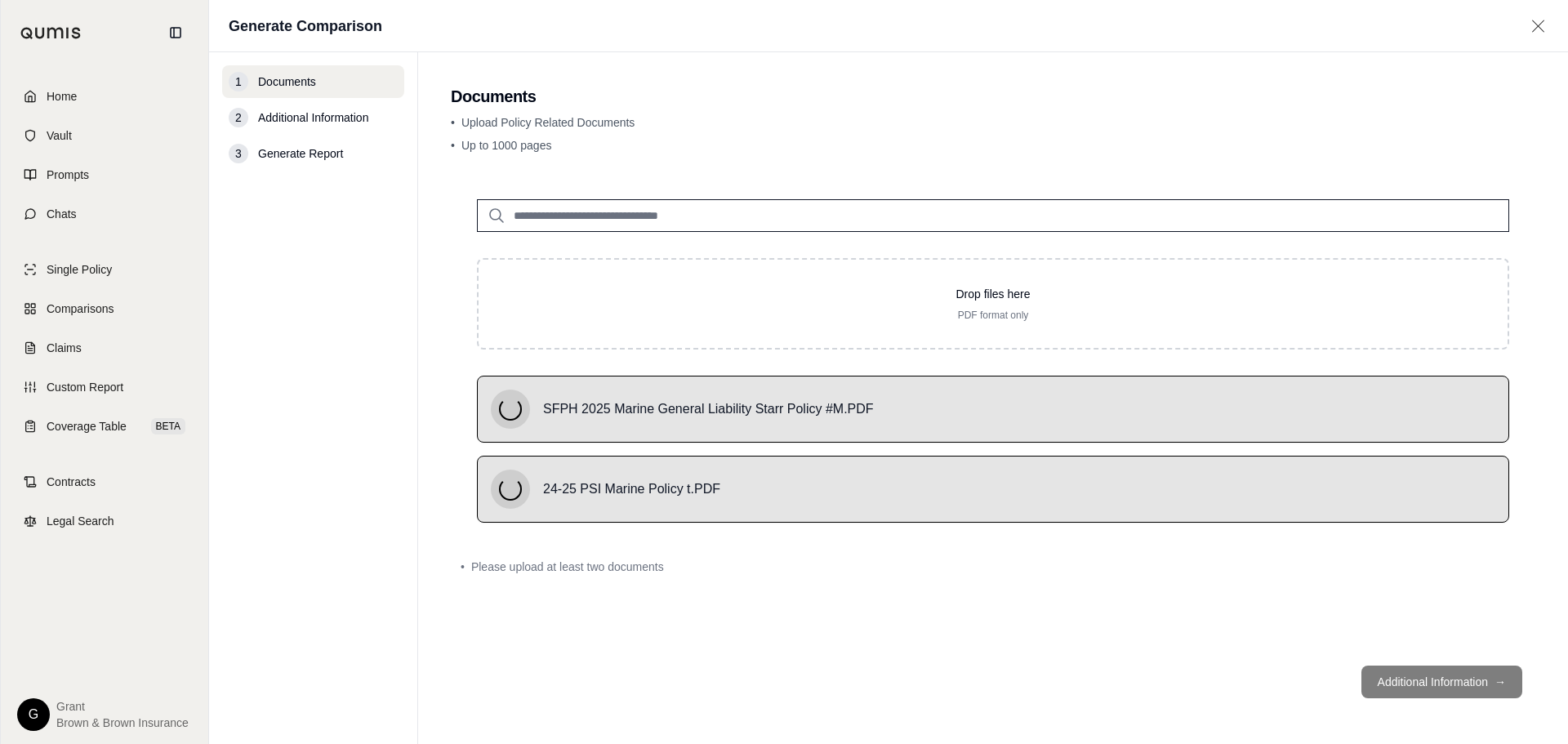 click on "Drop files here PDF format only SFPH 2025 Marine General Liability Starr Policy #M.PDF 24-25 PSI  Marine Policy t.PDF • Please upload at least two documents" at bounding box center (993, 412) 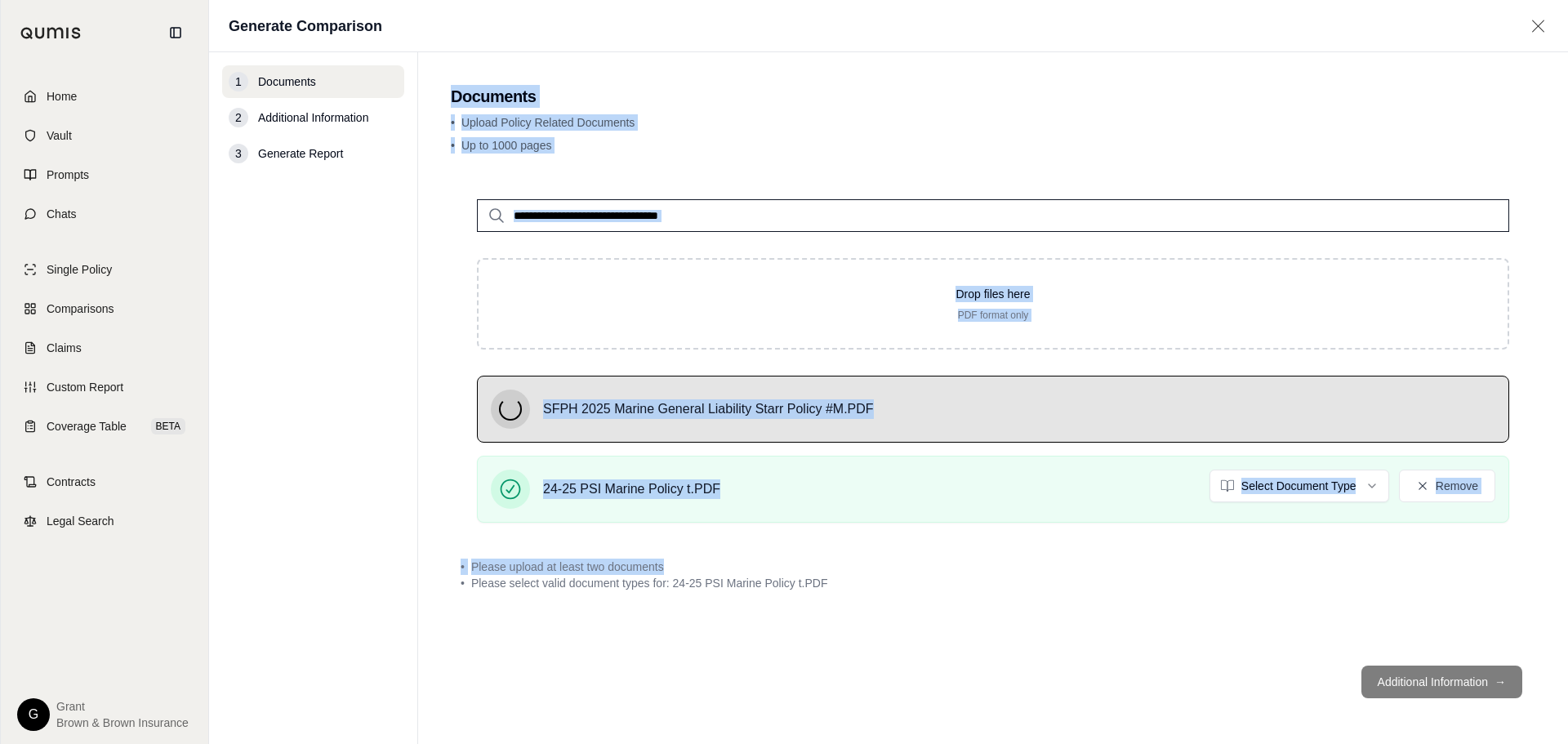 drag, startPoint x: 743, startPoint y: 589, endPoint x: 379, endPoint y: 568, distance: 364.60527 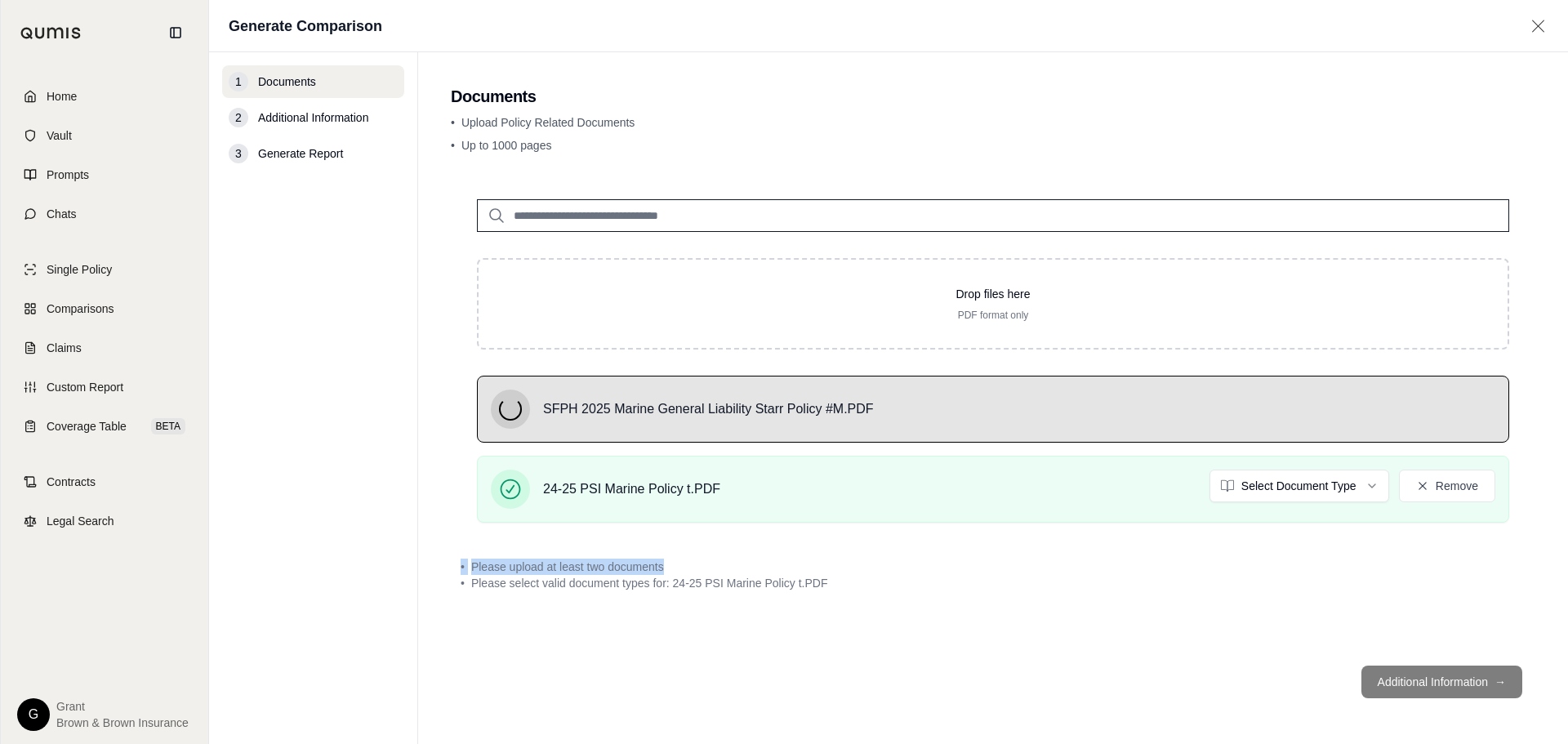 drag, startPoint x: 532, startPoint y: 553, endPoint x: 419, endPoint y: 553, distance: 113 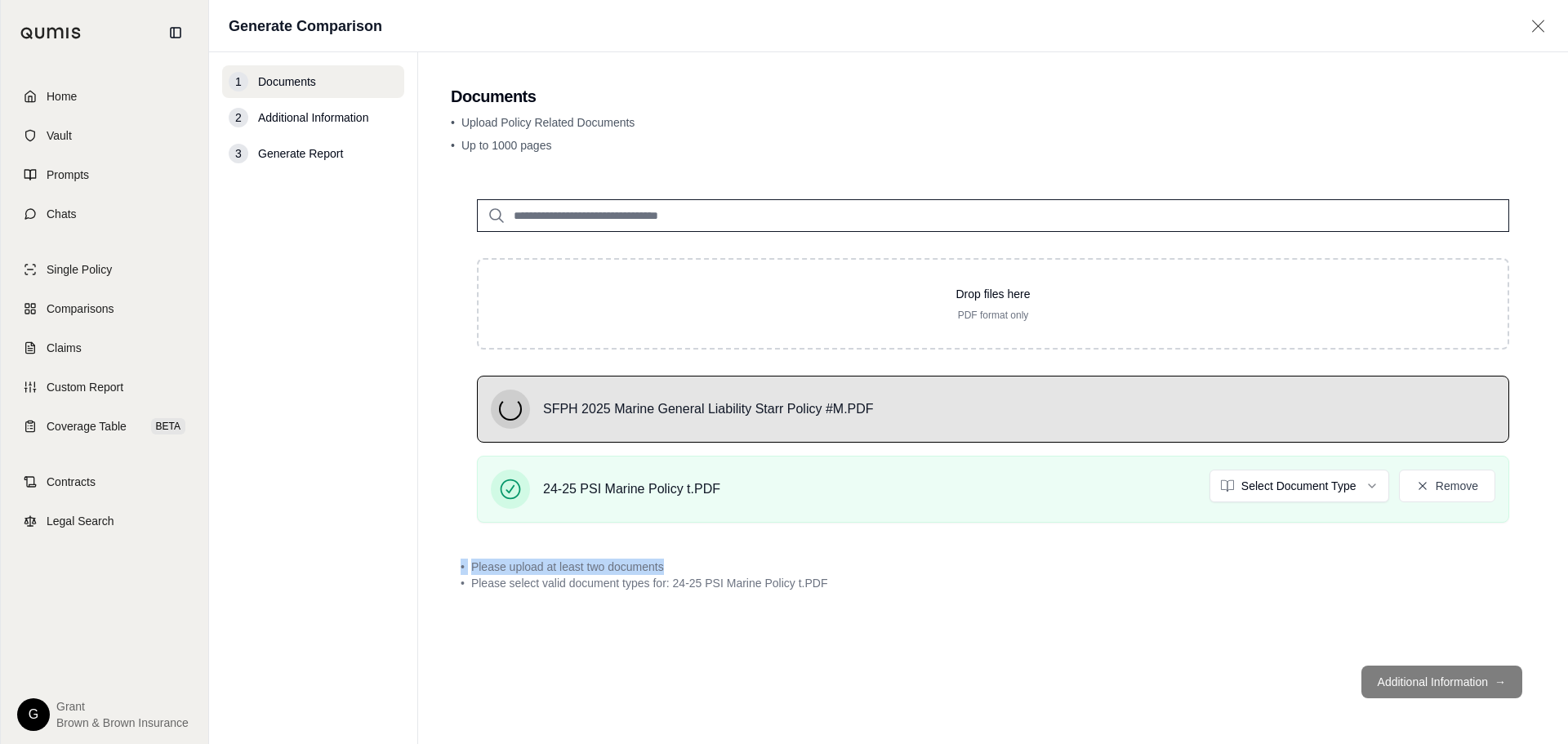 click on "Documents • Upload Policy Related Documents • Up to 1000 pages Drop files here PDF format only SFPH 2025 Marine General Liability Starr Policy #M.PDF 24-25 PSI  Marine Policy t.PDF Select Document Type Remove • Please upload at least two documents • Please select valid document types for: 24-25 PSI  Marine Policy t.PDF Additional Information →" at bounding box center [993, 398] 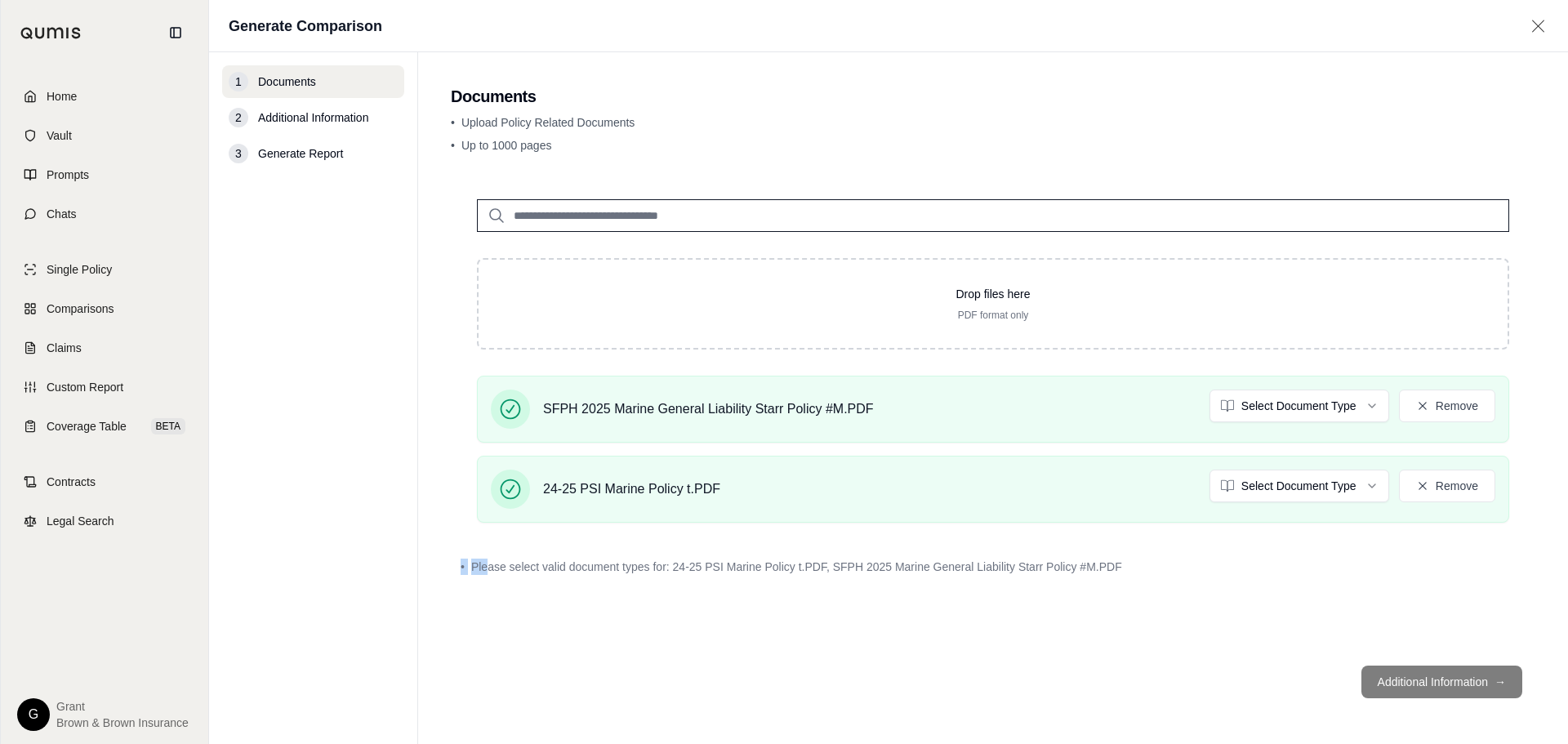 drag, startPoint x: 831, startPoint y: 585, endPoint x: 485, endPoint y: 567, distance: 346.46789 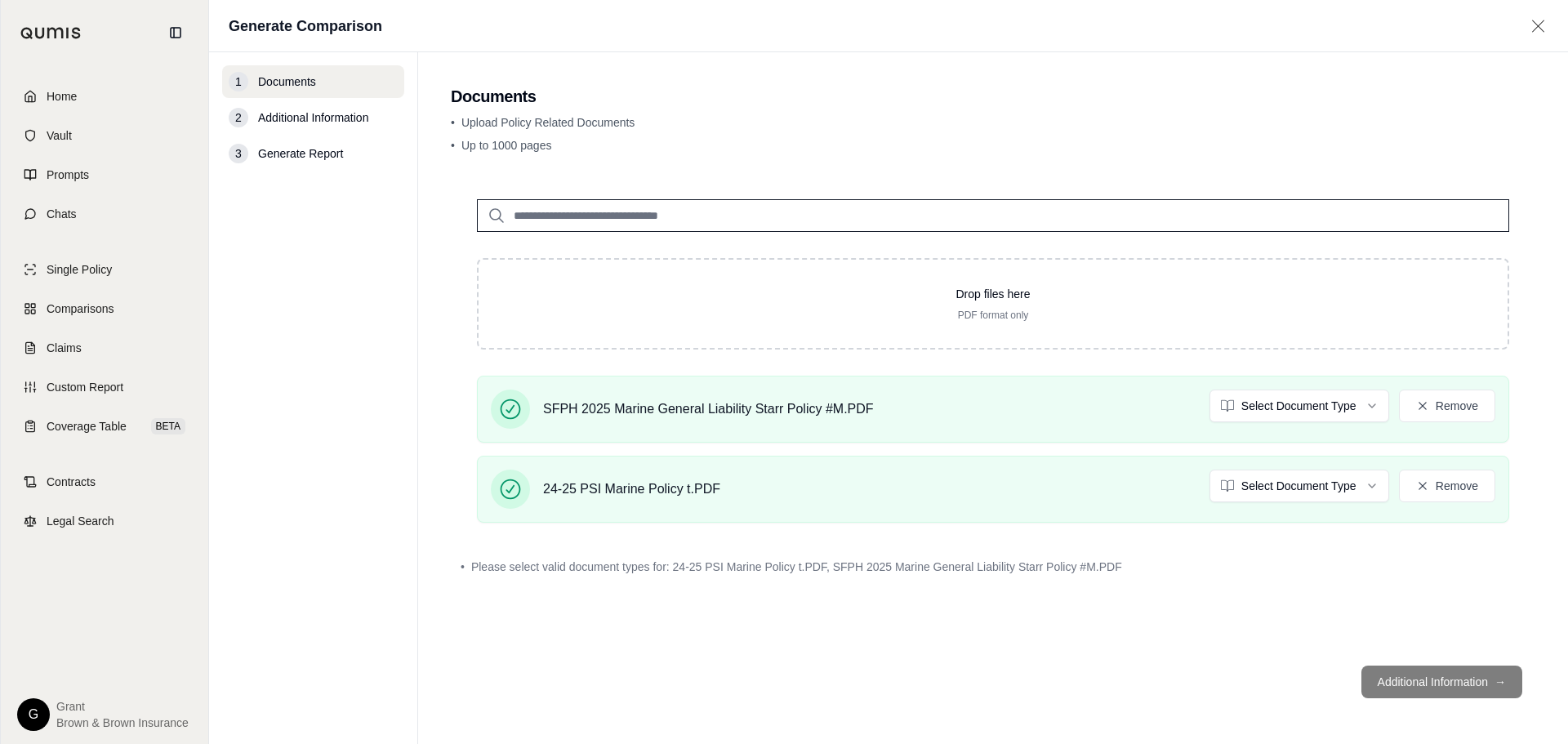 click on "• Please select valid document types for: 24-25 PSI  Marine Policy t.PDF,
SFPH 2025 Marine General Liability Starr Policy #M.PDF" at bounding box center [993, 567] 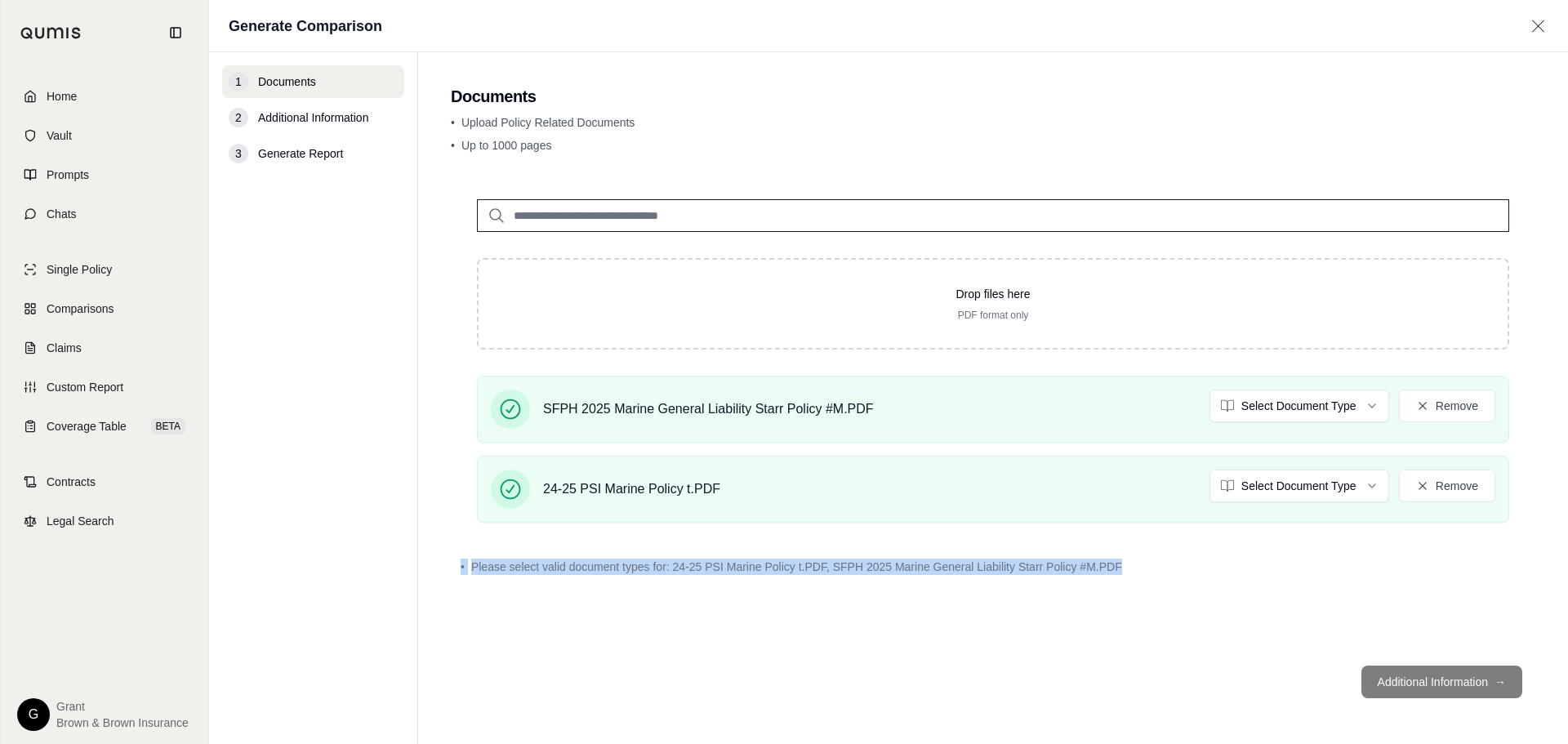 drag, startPoint x: 974, startPoint y: 591, endPoint x: 459, endPoint y: 564, distance: 515.70728 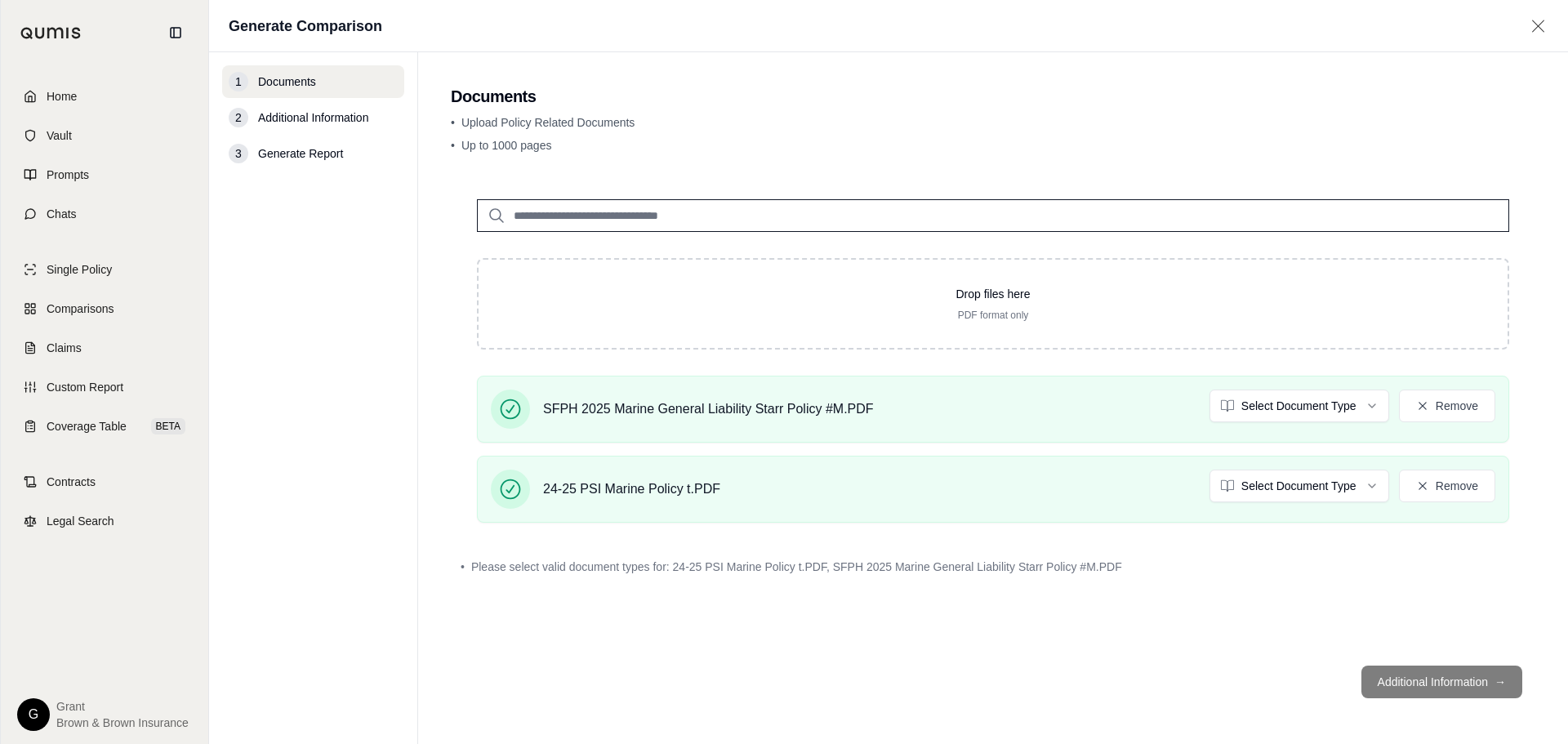 click on "• Upload Policy Related Documents • Up to 1000 pages" at bounding box center [993, 137] 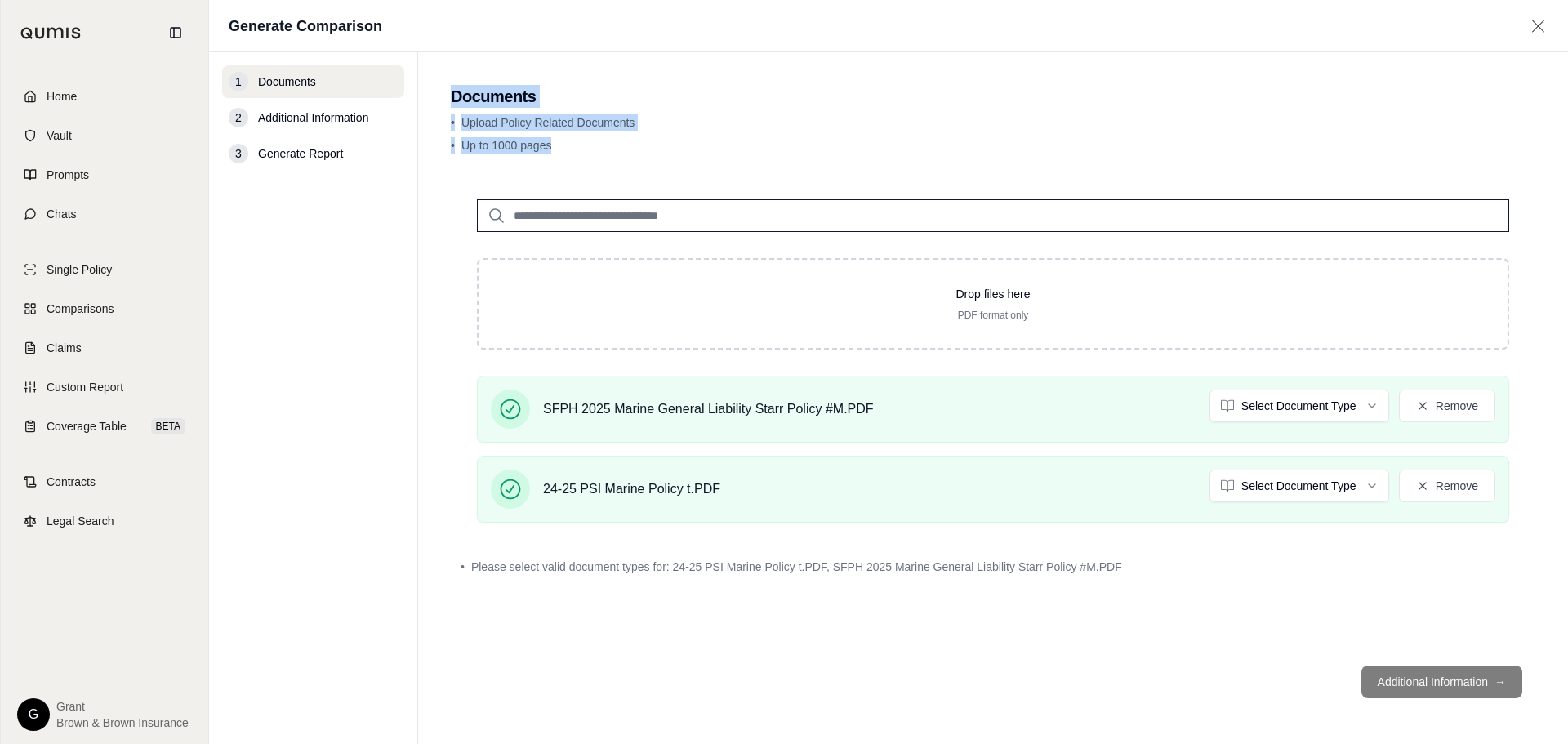 drag, startPoint x: 787, startPoint y: 157, endPoint x: 445, endPoint y: 103, distance: 346.23691 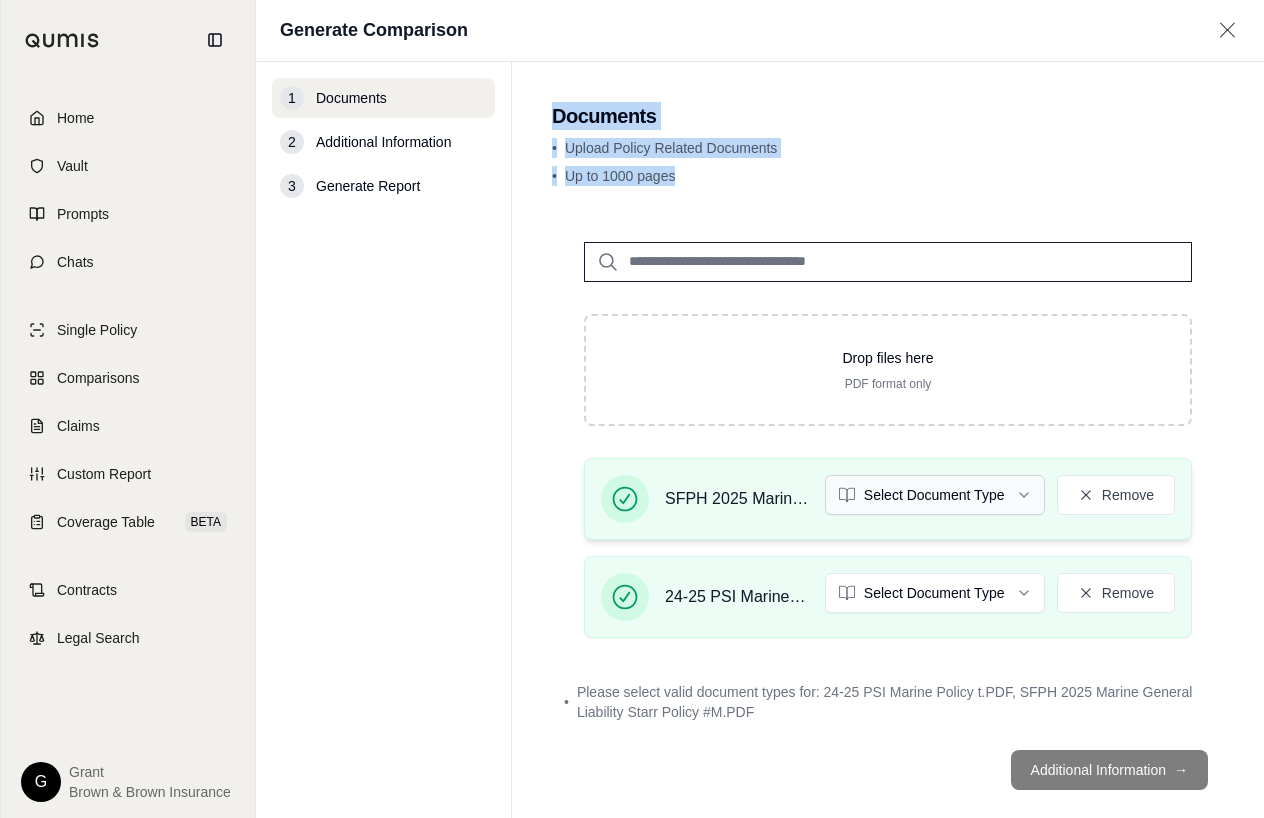 click on "Home Vault Prompts Chats Single Policy Comparisons Claims Custom Report Coverage Table BETA Contracts Legal Search G Grant Brown & Brown Insurance Generate Comparison 1 Documents 2 Additional Information 3 Generate Report Documents • Upload Policy Related Documents • Up to 1000 pages Drop files here PDF format only SFPH 2025 Marine General Liability Starr Policy #M.PDF Select Document Type Remove 24-25 PSI  Marine Policy t.PDF Select Document Type Remove • Please select valid document types for: 24-25 PSI  Marine Policy t.PDF,
SFPH 2025 Marine General Liability Starr Policy #M.PDF Additional Information →" at bounding box center [632, 409] 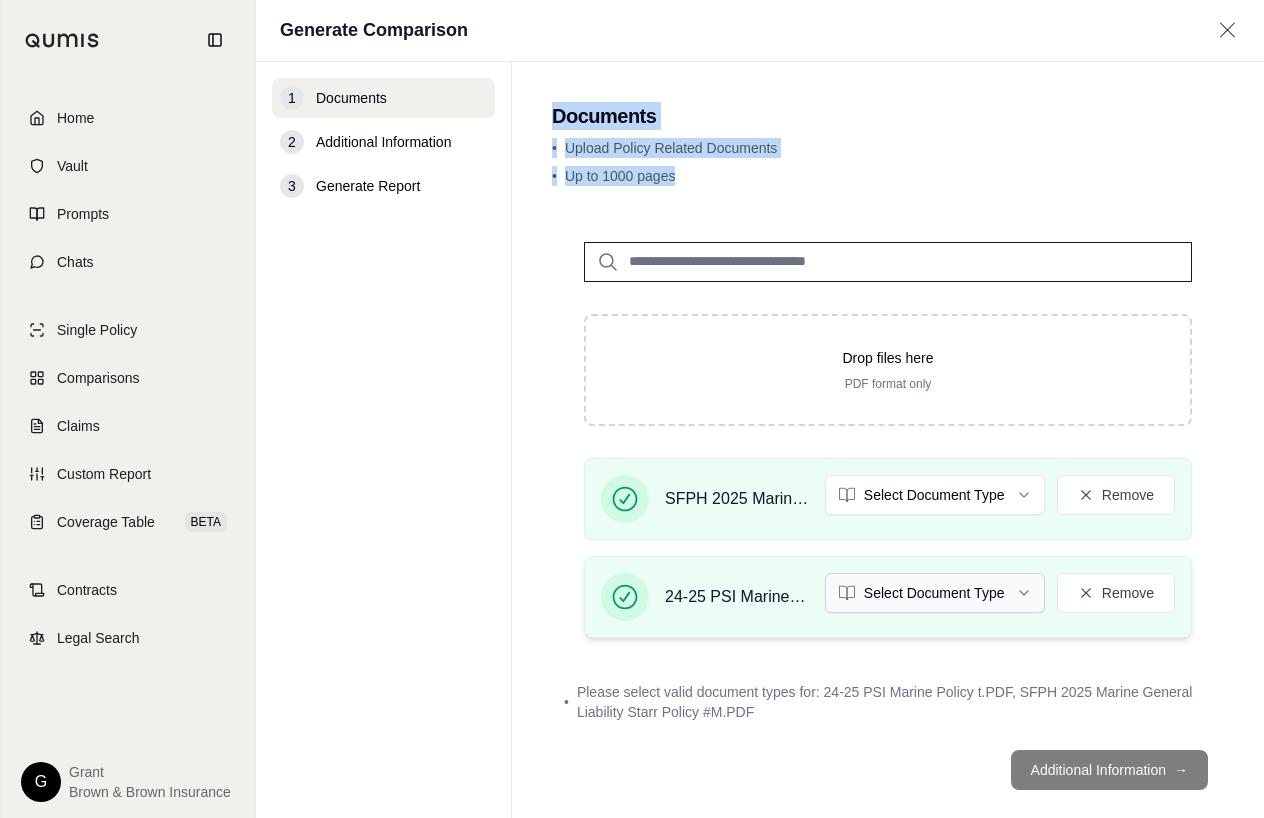 click on "Home Vault Prompts Chats Single Policy Comparisons Claims Custom Report Coverage Table BETA Contracts Legal Search G Grant Brown & Brown Insurance Generate Comparison 1 Documents 2 Additional Information 3 Generate Report Documents • Upload Policy Related Documents • Up to 1000 pages Drop files here PDF format only SFPH 2025 Marine General Liability Starr Policy #M.PDF Select Document Type Remove 24-25 PSI  Marine Policy t.PDF Select Document Type Remove • Please select valid document types for: 24-25 PSI  Marine Policy t.PDF,
SFPH 2025 Marine General Liability Starr Policy #M.PDF Additional Information →" at bounding box center [632, 409] 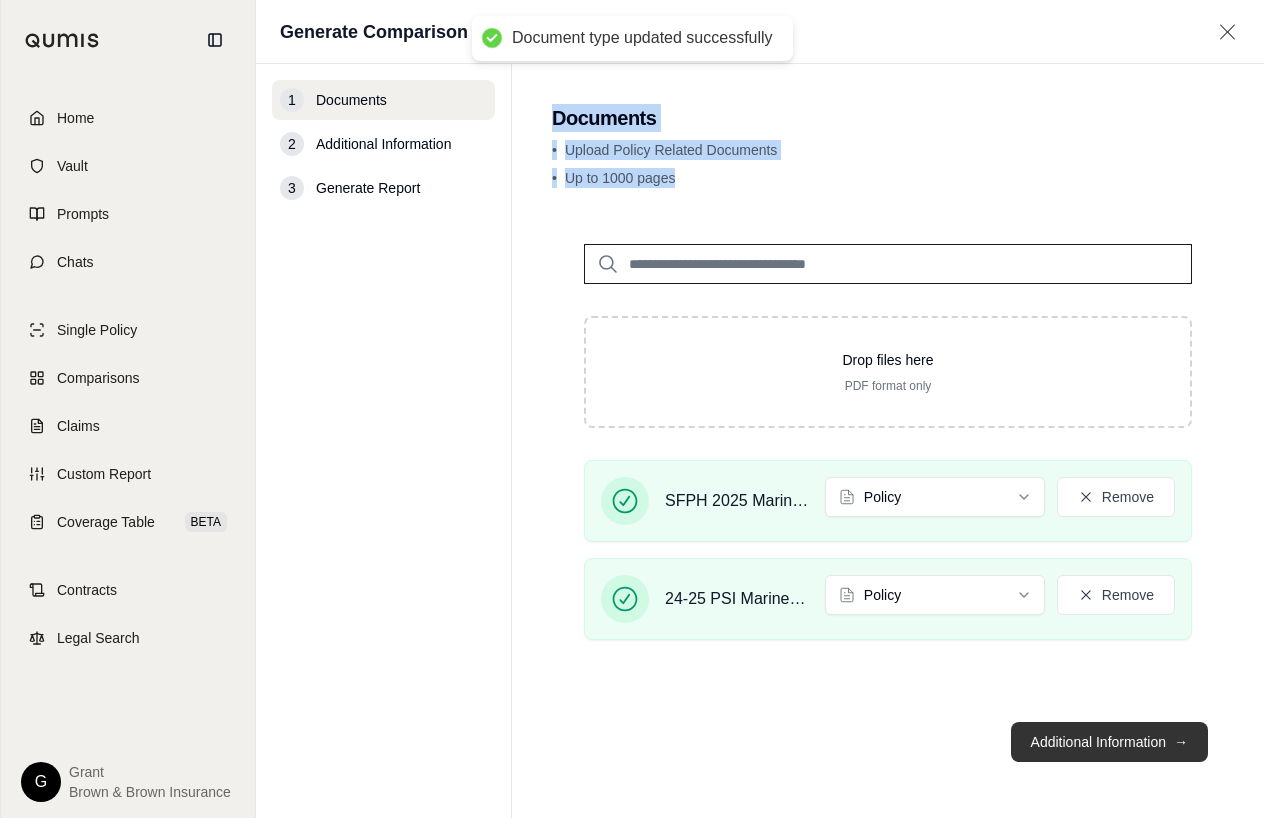 click on "Additional Information →" at bounding box center (1109, 742) 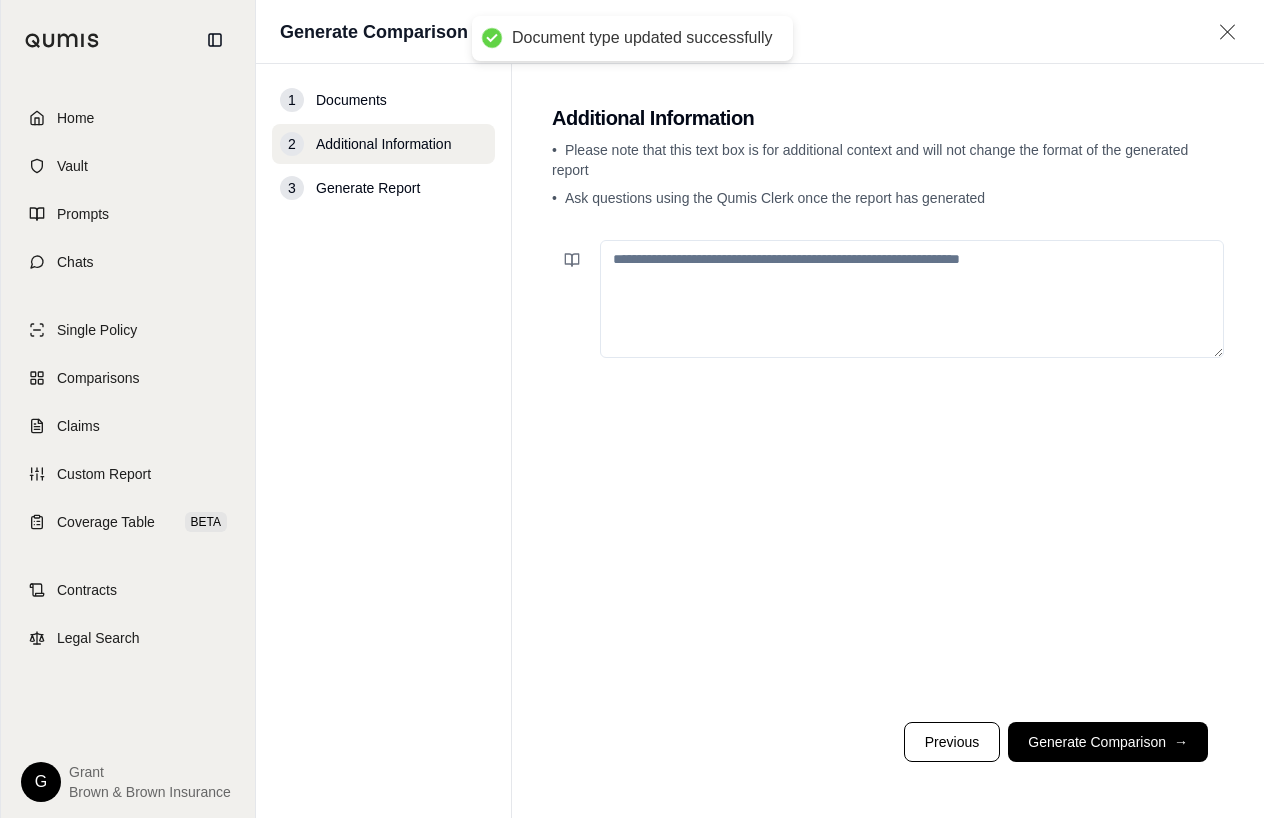 click at bounding box center [912, 299] 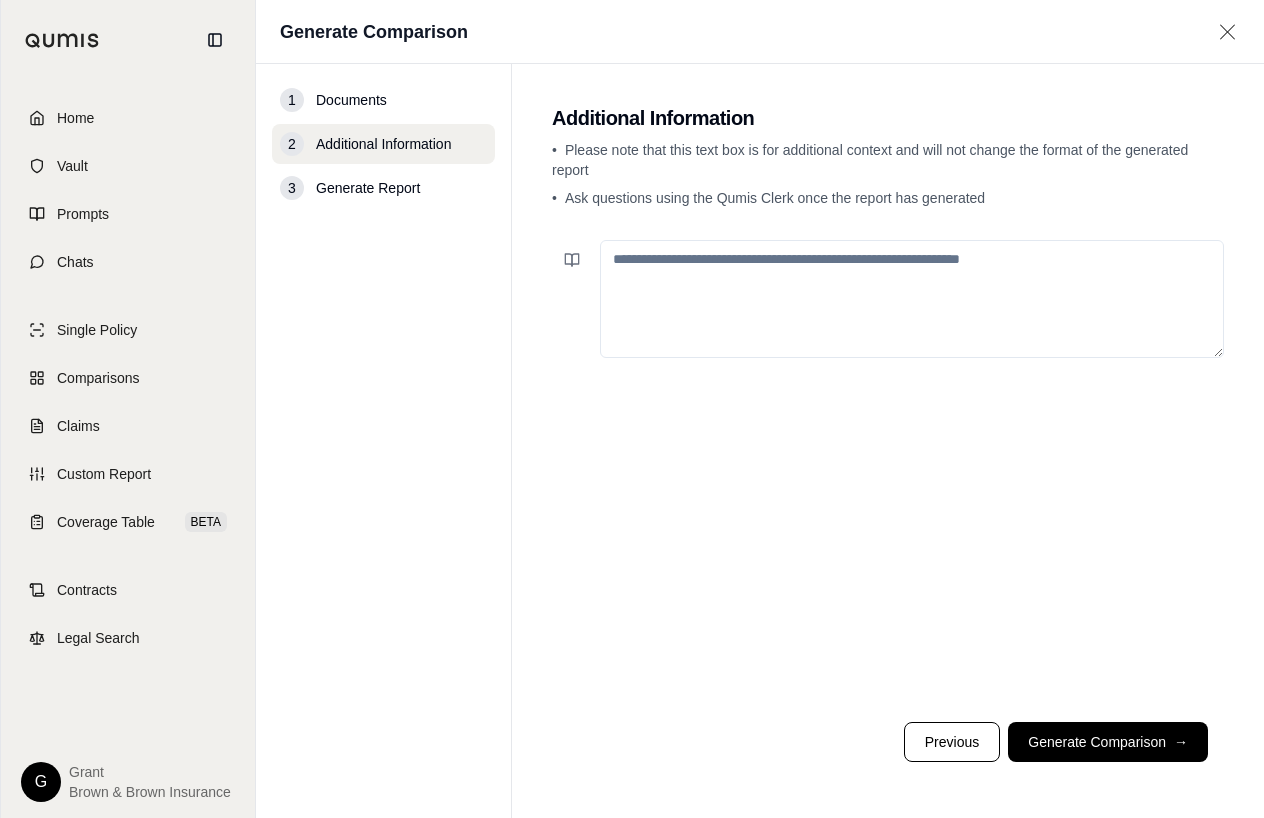 type on "*" 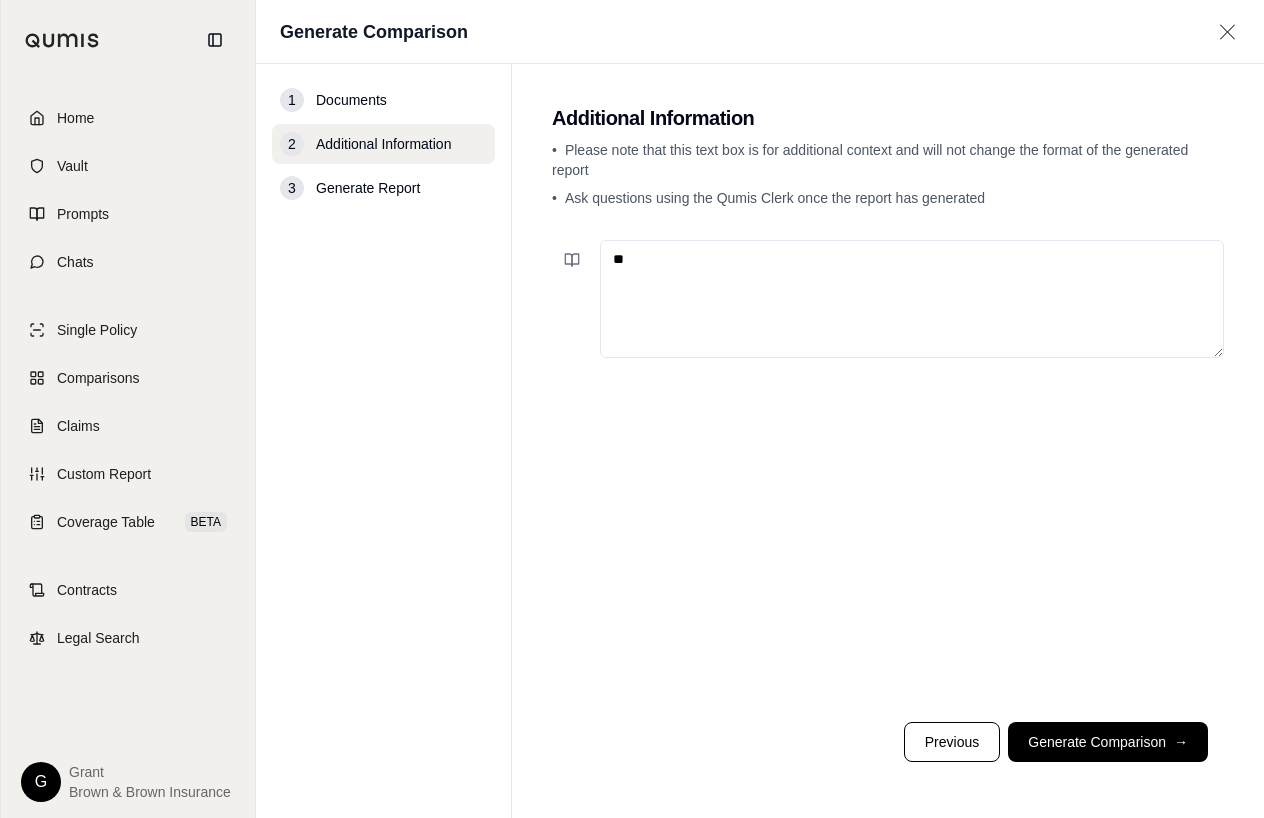 type on "*" 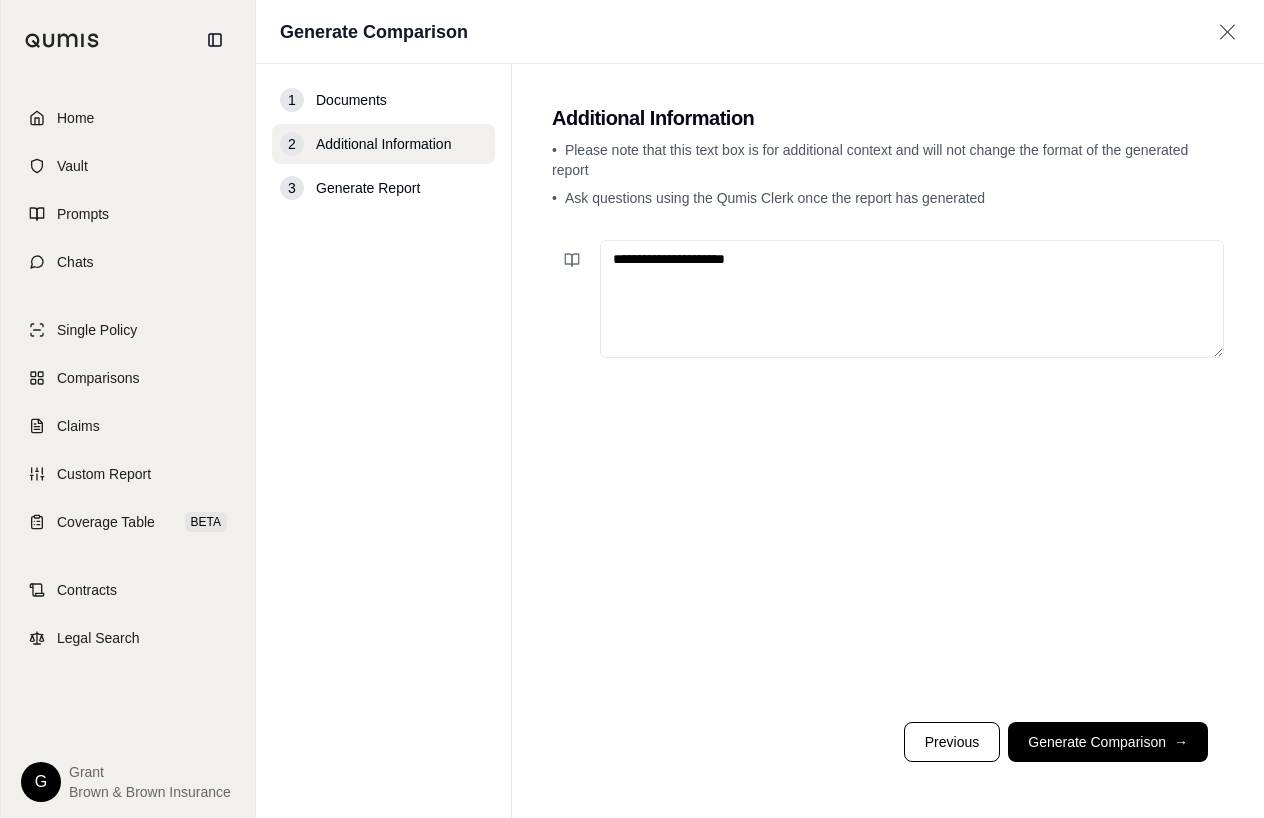 type on "**********" 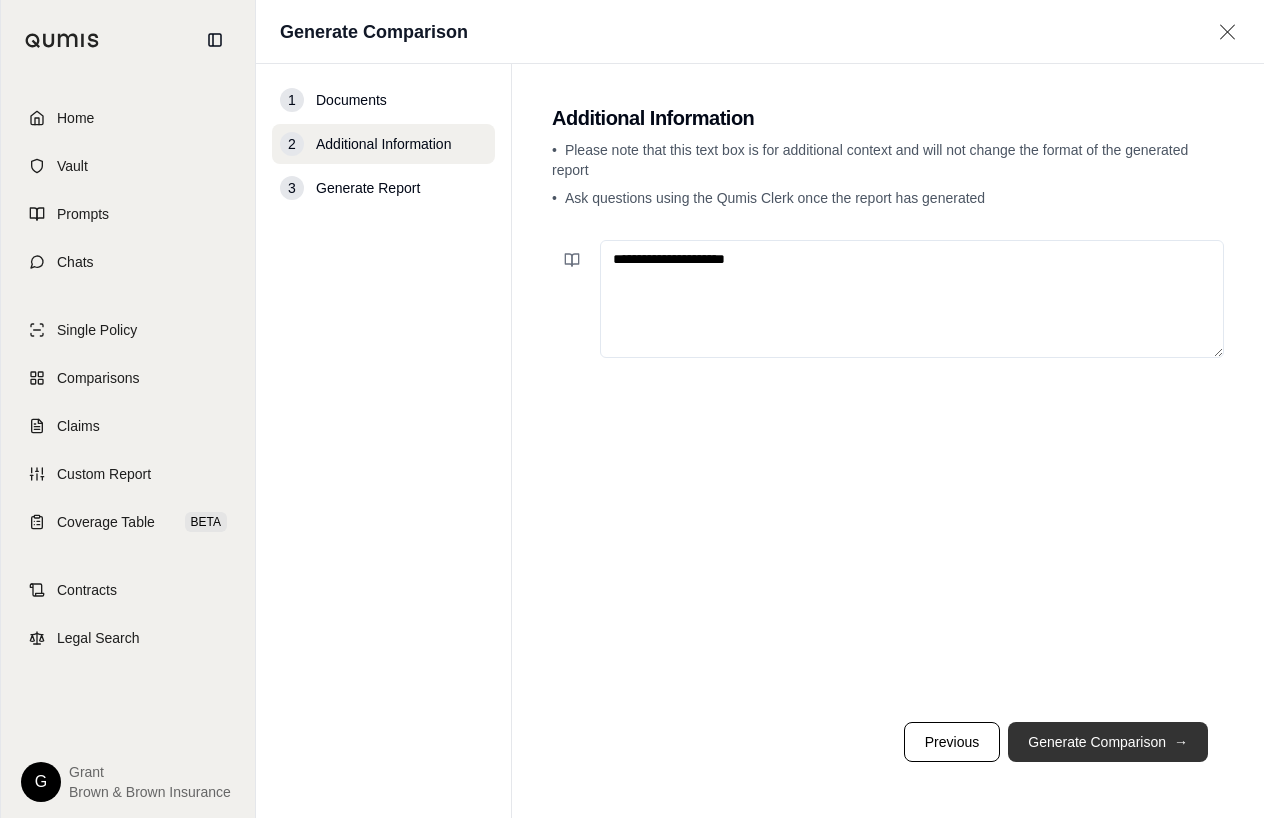 click on "Generate Comparison →" at bounding box center [1108, 742] 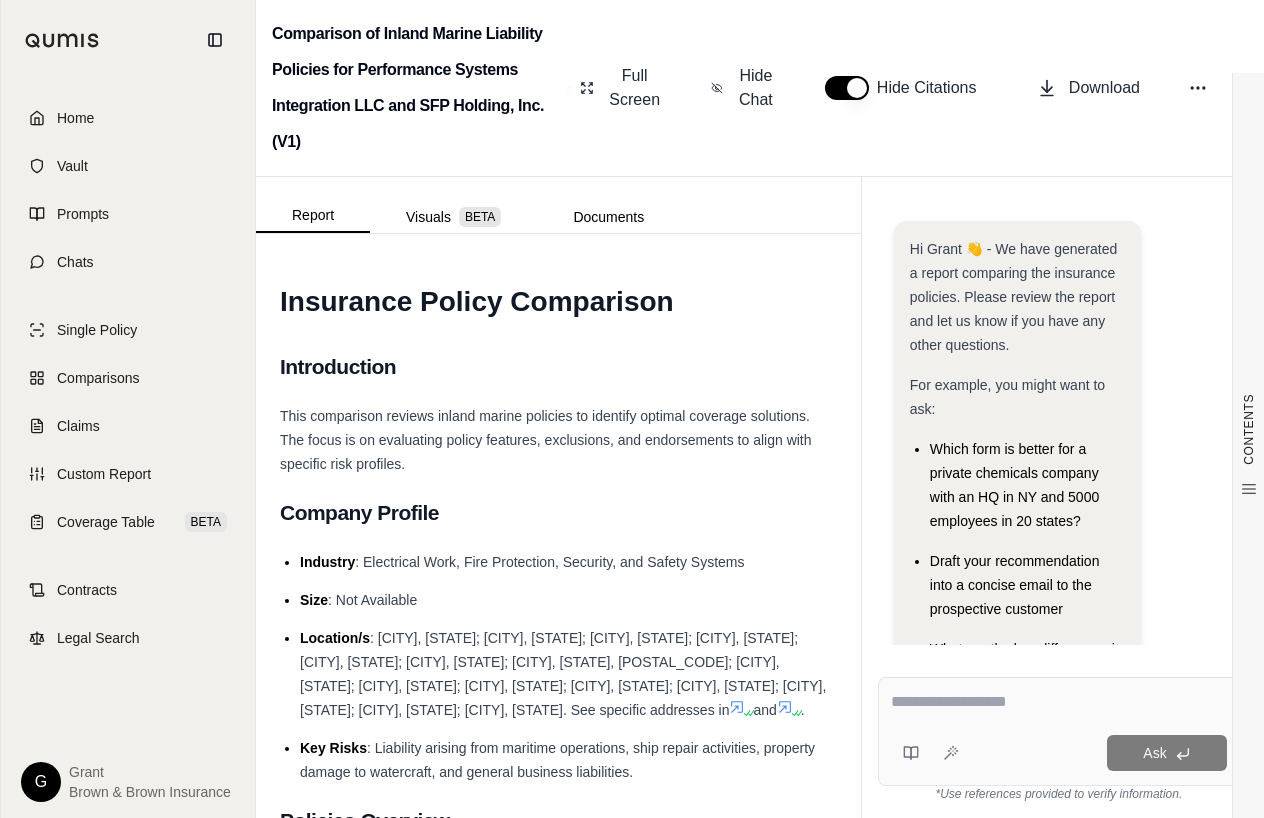 scroll, scrollTop: 0, scrollLeft: 0, axis: both 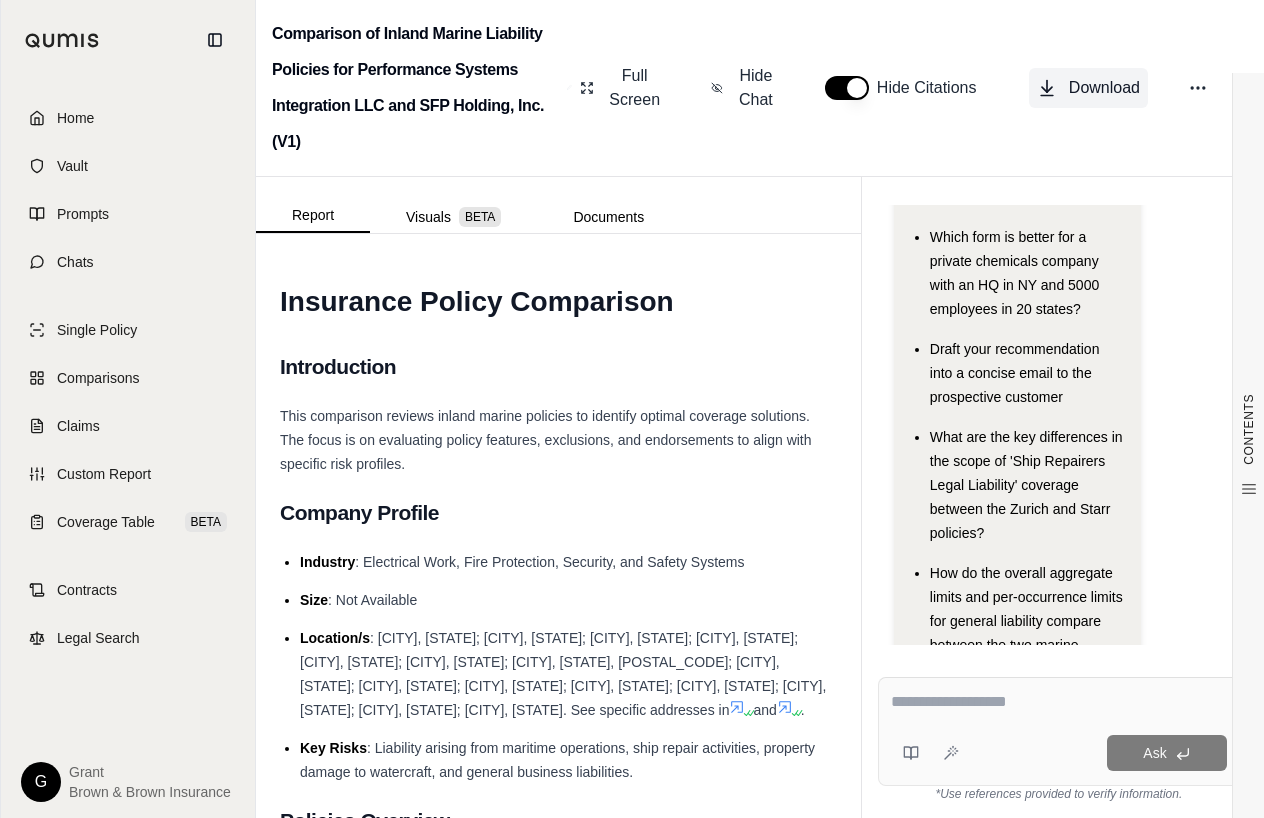 click on "Download" at bounding box center (1104, 88) 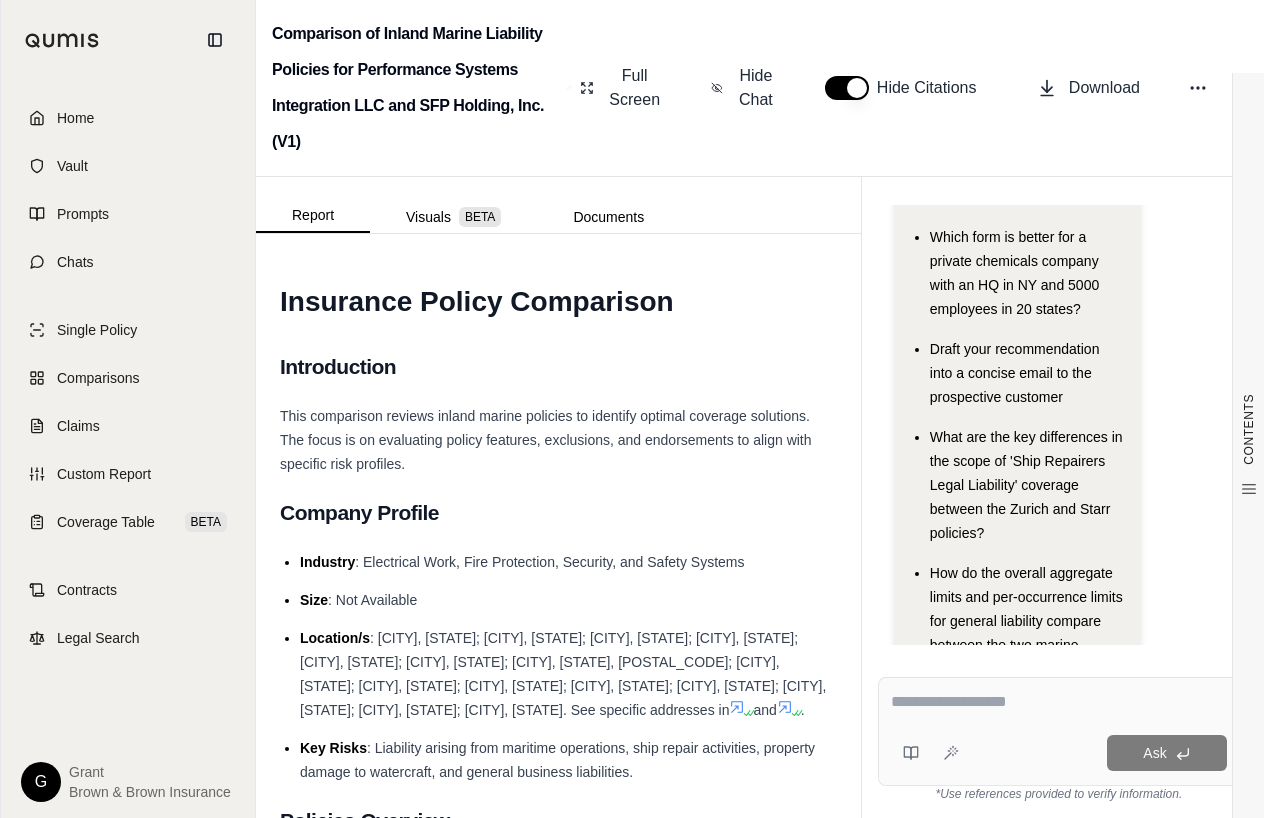 scroll, scrollTop: 312, scrollLeft: 0, axis: vertical 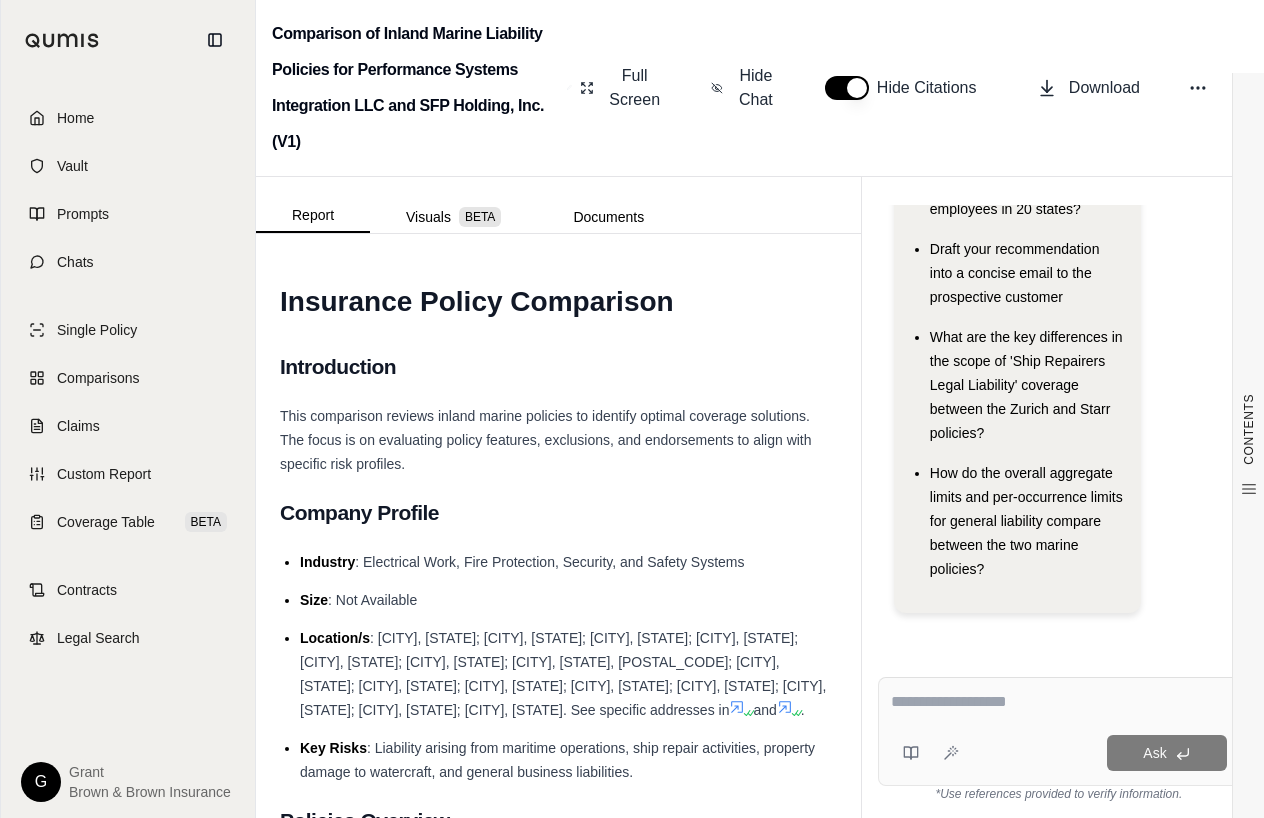 click at bounding box center [1059, 705] 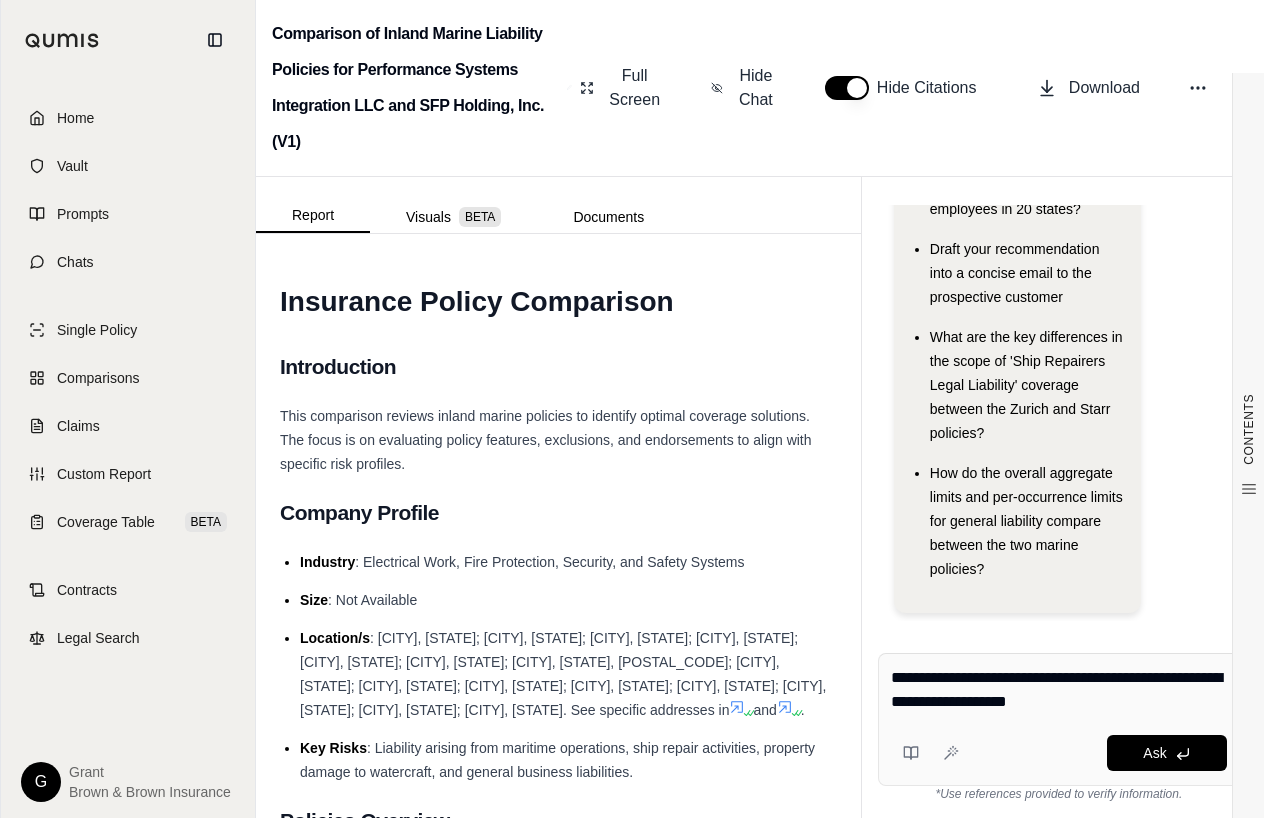 type on "**********" 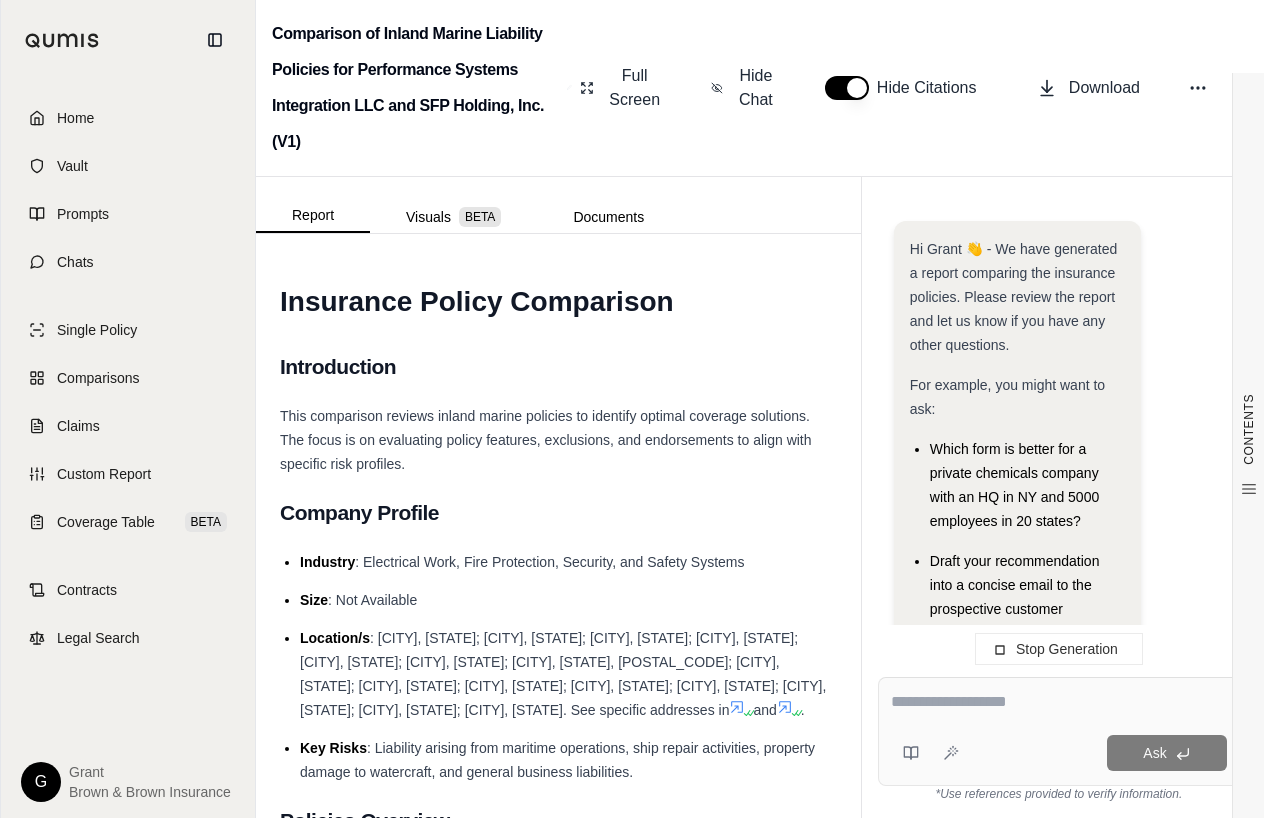 scroll, scrollTop: 576, scrollLeft: 0, axis: vertical 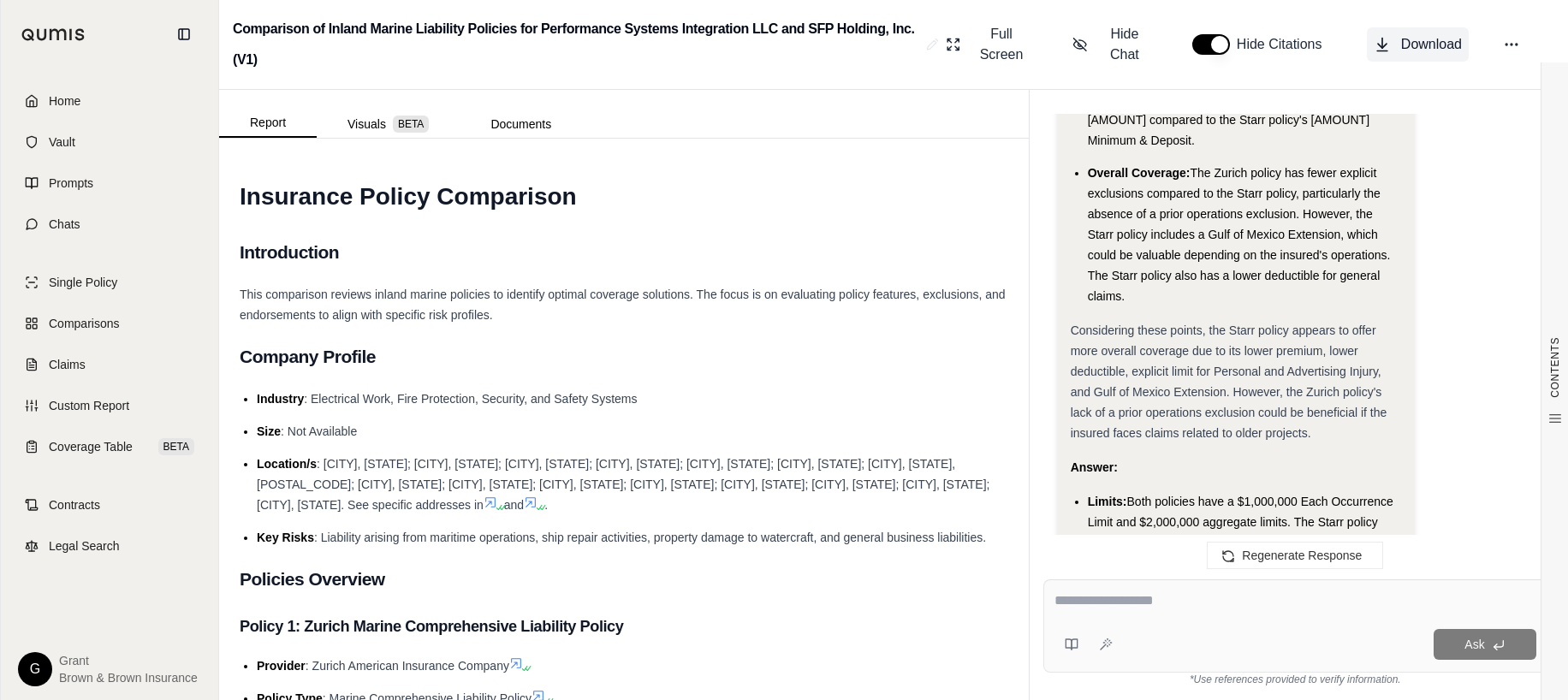 click on "Download" at bounding box center [1431, 44] 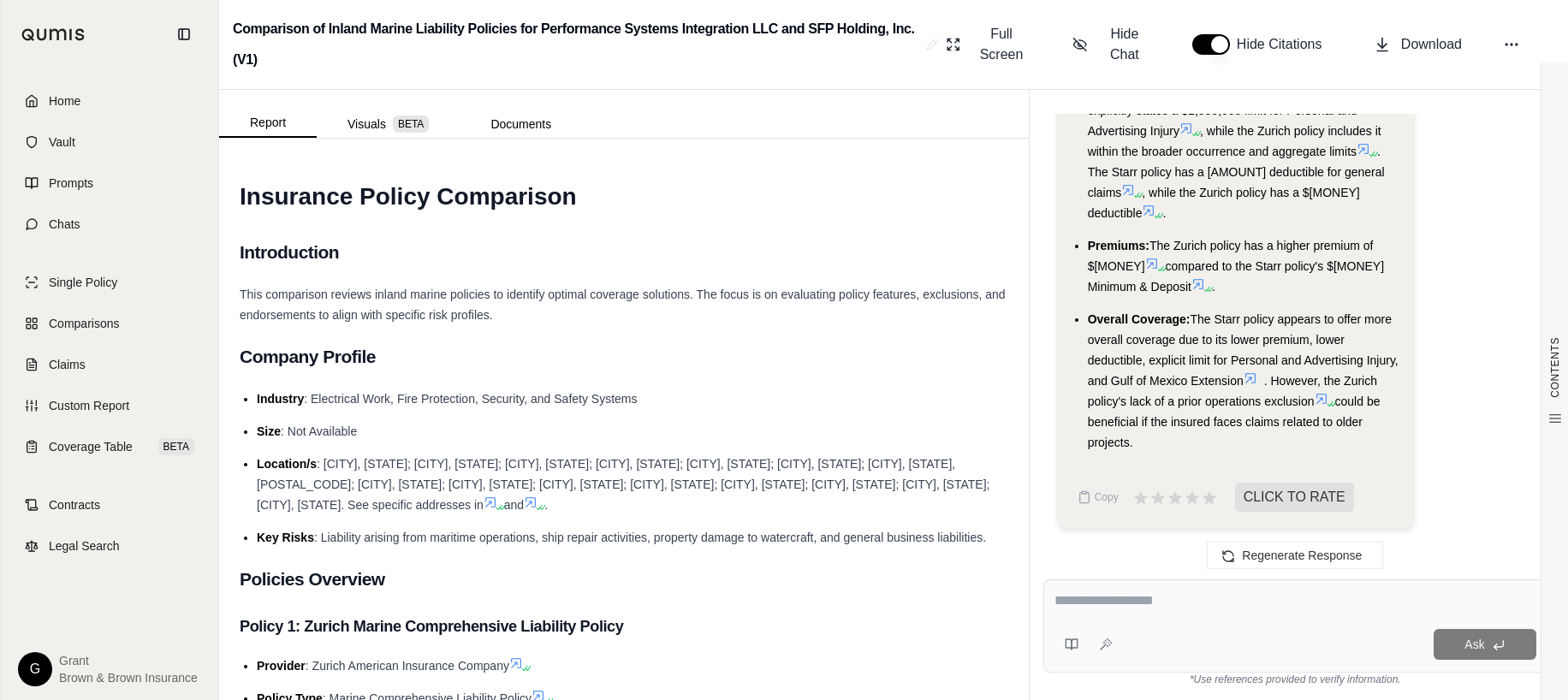 scroll, scrollTop: 3272, scrollLeft: 0, axis: vertical 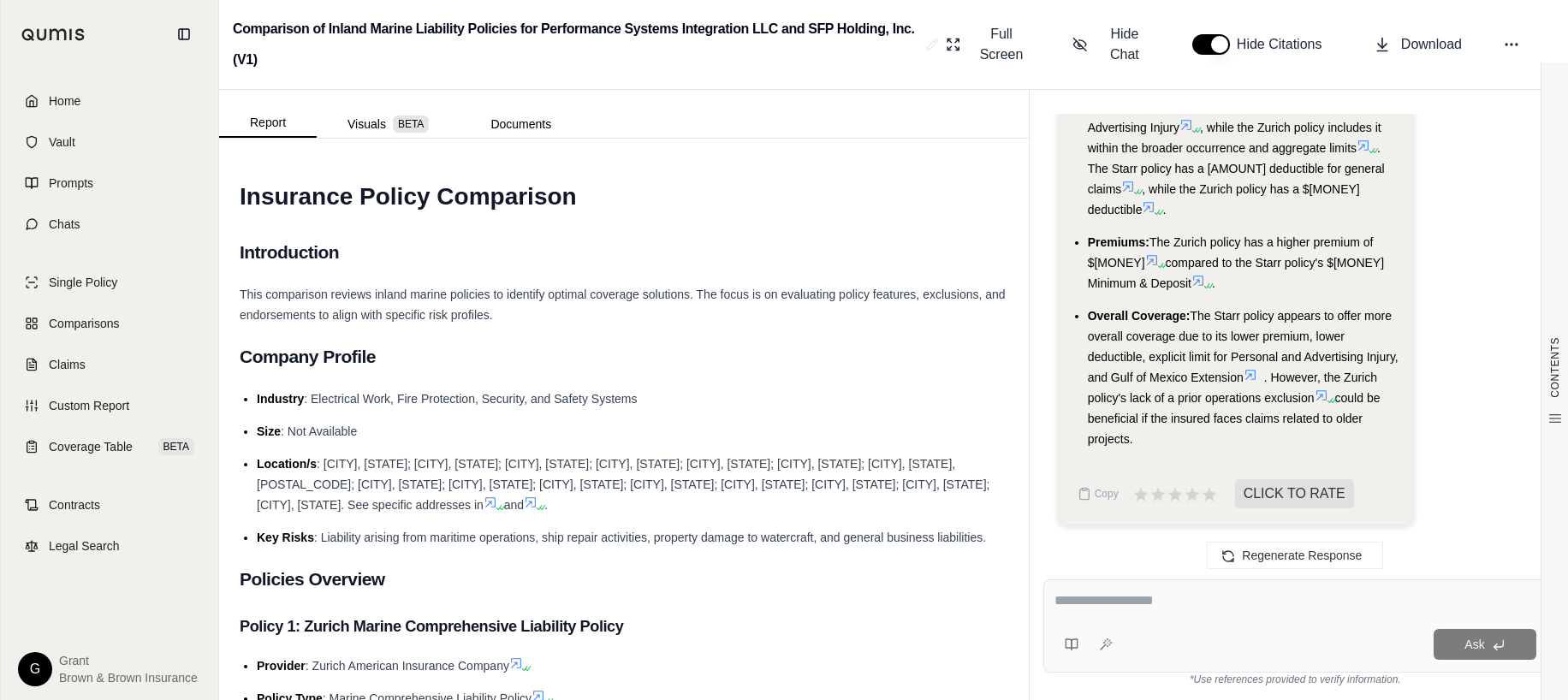 click on "Analysis:
Okay, I need to compare the limits and premiums of the two insurance policies, Zurich Marine Comprehensive Liability Policy and Starr Marine General Liability Policy, and determine which one offers more overall coverage.
Here's my plan:
Limits Comparison:
Extract the different limits of insurance from both policies, such as Each Occurrence Limit, Aggregate Limits, and any sub-limits.
Present these limits in a structured format (e.g., a table) for easy comparison.
Premium Comparison:
Note the premium amounts for each policy.
Consider if the premium is a deposit, minimum, or adjustable based on audits.
Overall Coverage Assessment:
Analyze the scope of coverage offered by each policy, considering the insuring agreements, exclusions, and endorsements.
Determine which policy provides broader coverage based on the identified limits, exclusions, and endorsements.
Reasoning and Conclusion:
Acknowledge any uncertainties or limitations in the analysis." at bounding box center [1295, -1045] 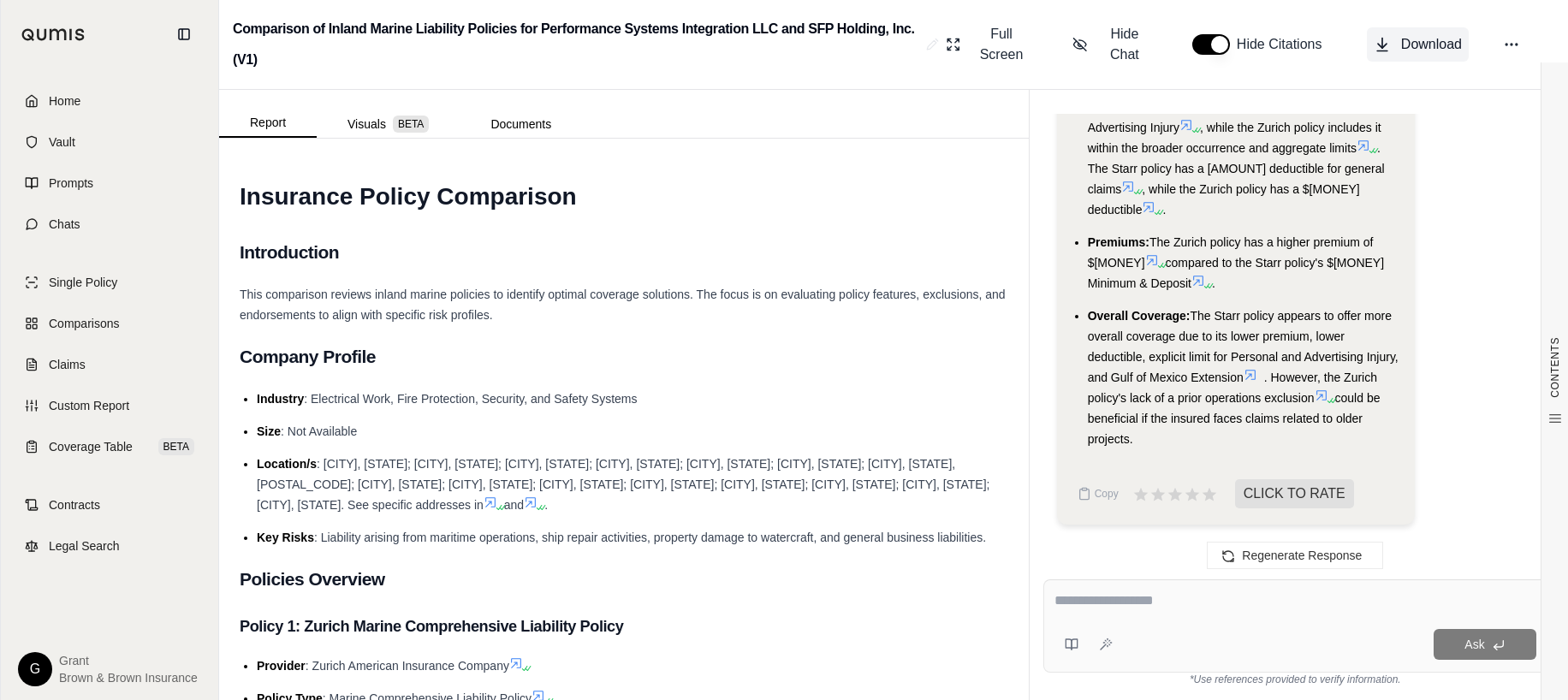 click on "Download" at bounding box center (1417, 44) 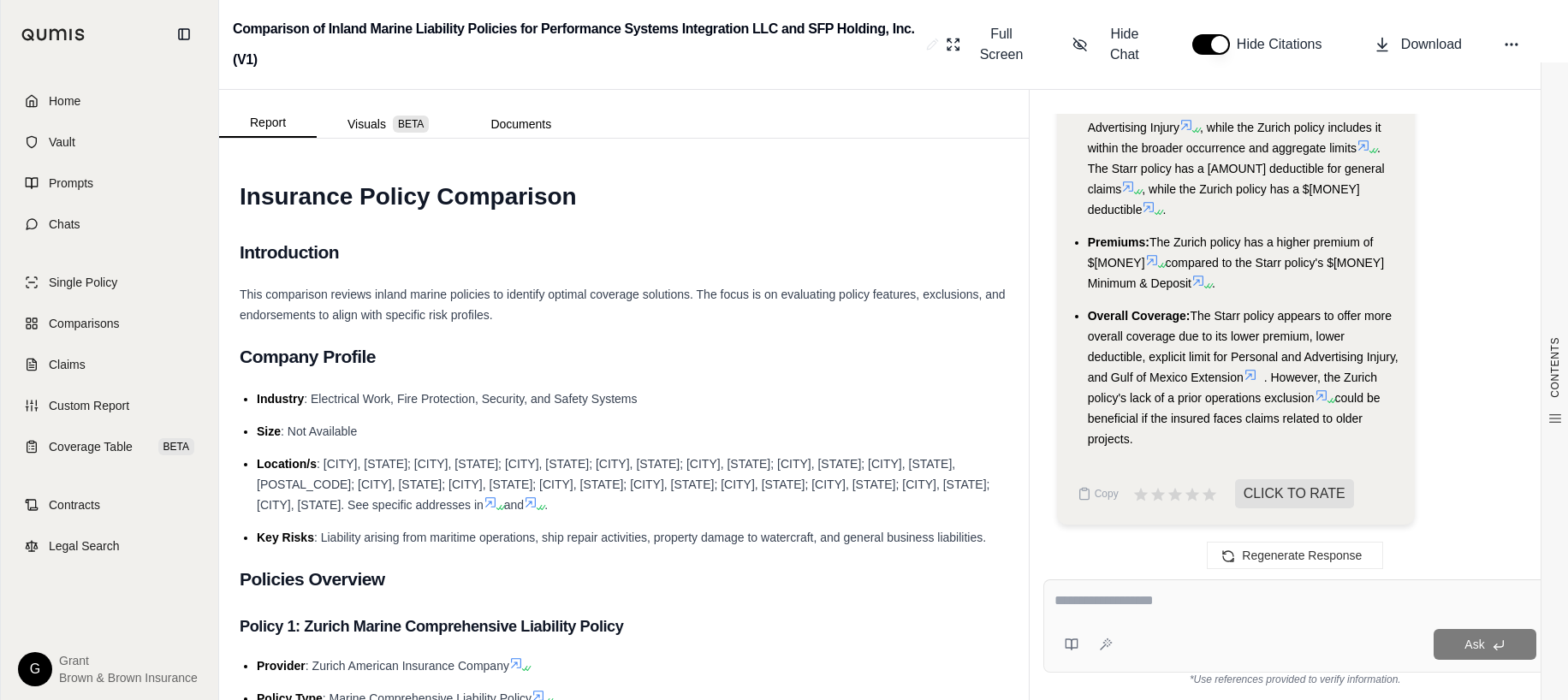 click on "Overall Coverage:  The Starr policy appears to offer more overall coverage due to its lower premium, lower deductible, explicit limit for Personal and Advertising Injury, and Gulf of Mexico Extension  . However, the Zurich policy's lack of a prior operations exclusion   could be beneficial if the insured faces claims related to older projects." at bounding box center (1244, 377) 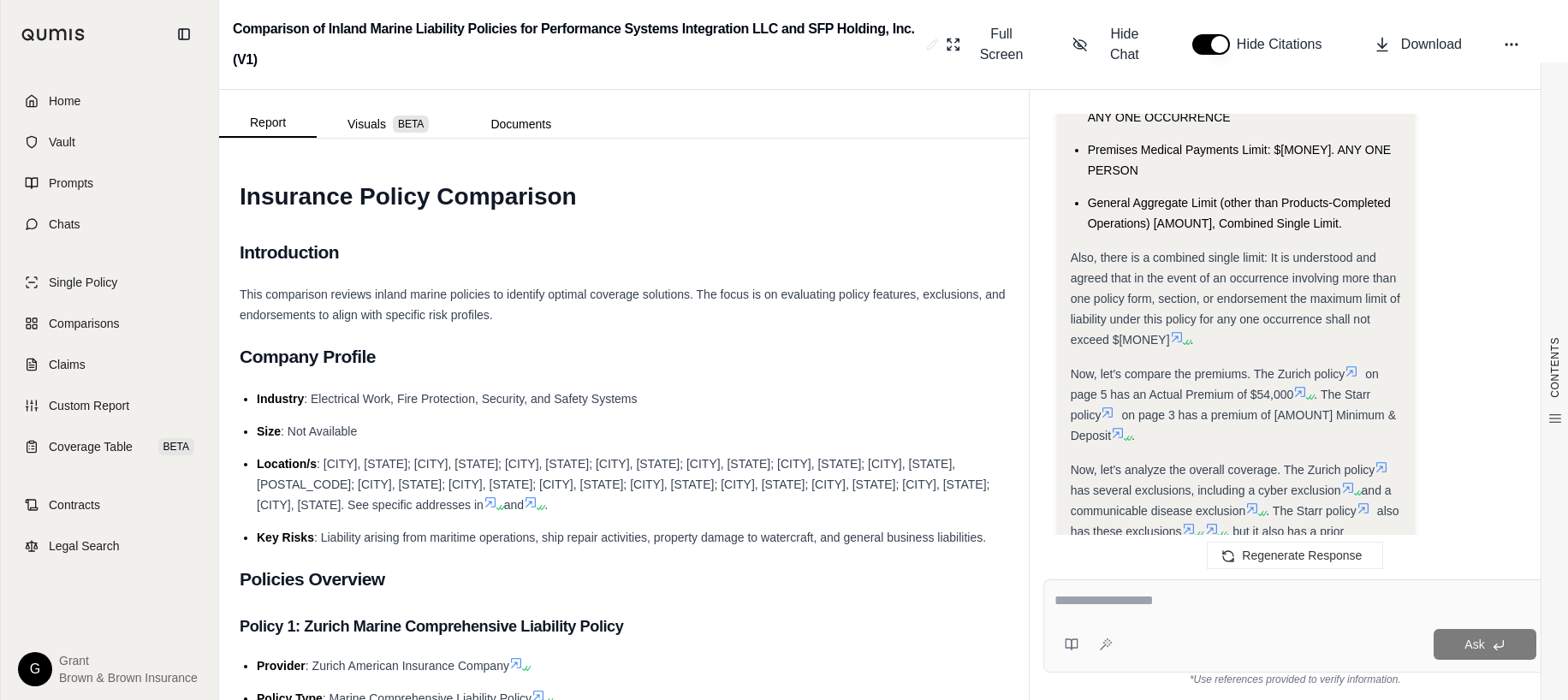 scroll, scrollTop: 1925, scrollLeft: 0, axis: vertical 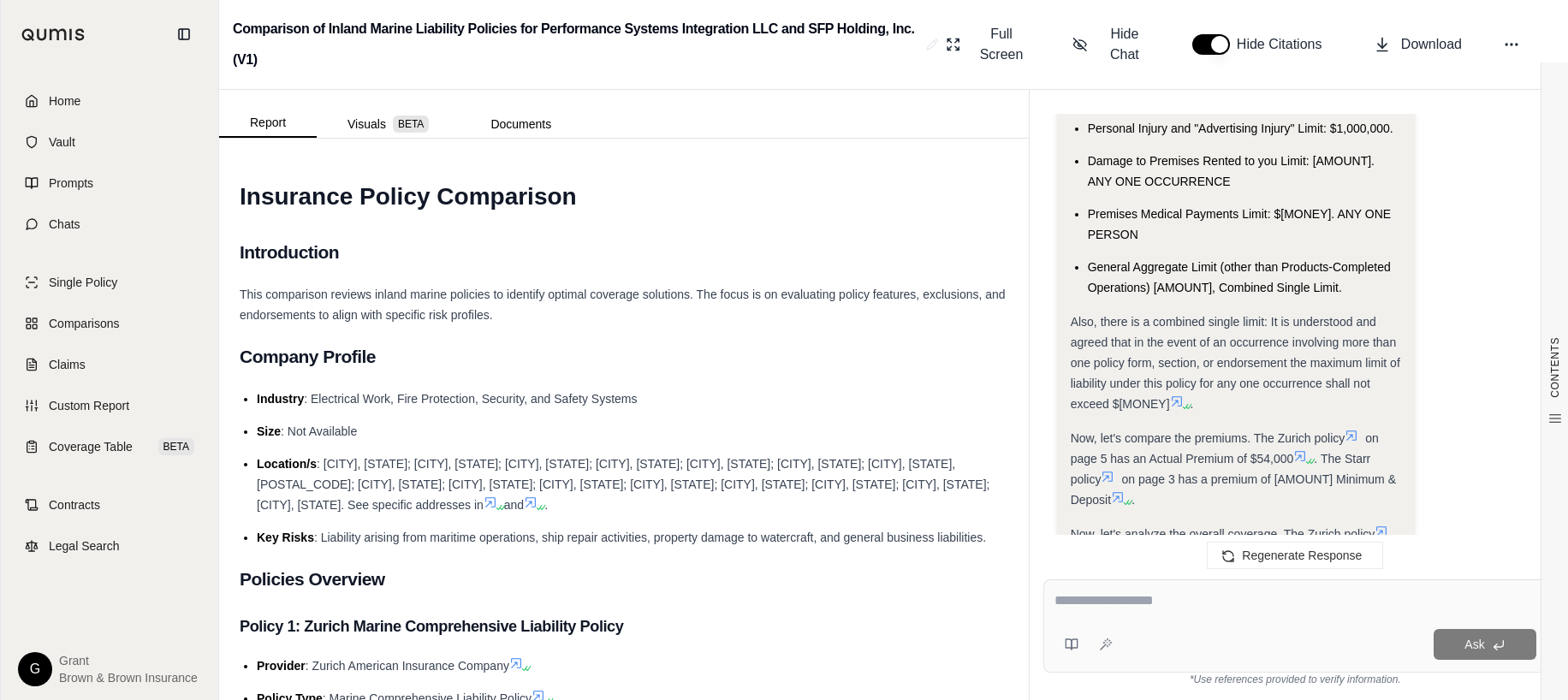drag, startPoint x: 1149, startPoint y: 454, endPoint x: 1102, endPoint y: 369, distance: 97.12878 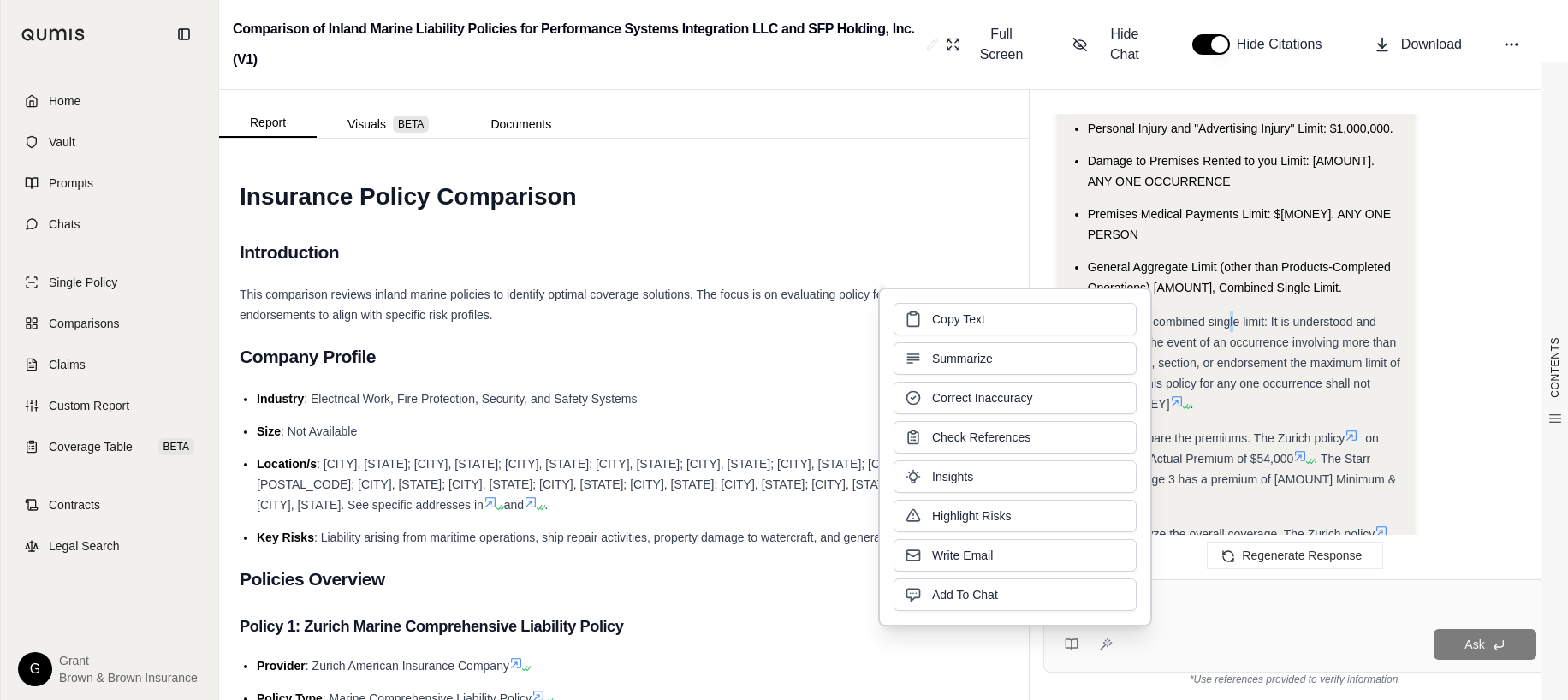 click on "Also, there is a combined single limit: It is understood and agreed that in the event of an occurrence involving more than one policy form, section, or endorsement the maximum limit of liability under this policy for any one occurrence shall not exceed $[MONEY]" at bounding box center [1235, 363] 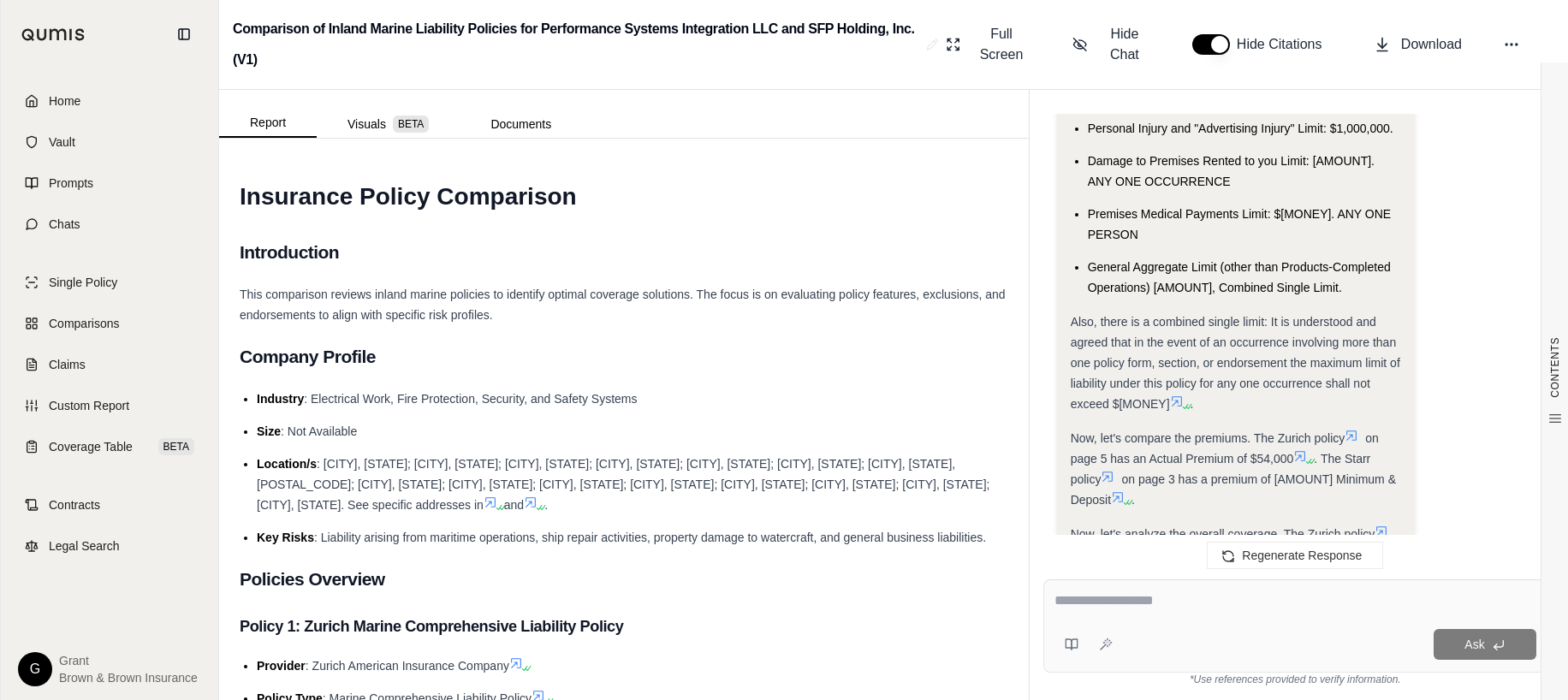 click on "Also, there is a combined single limit: It is understood and agreed that in the event of an occurrence involving more than one policy form, section, or endorsement the maximum limit of liability under this policy for any one occurrence shall not exceed $[MONEY]" at bounding box center (1235, 363) 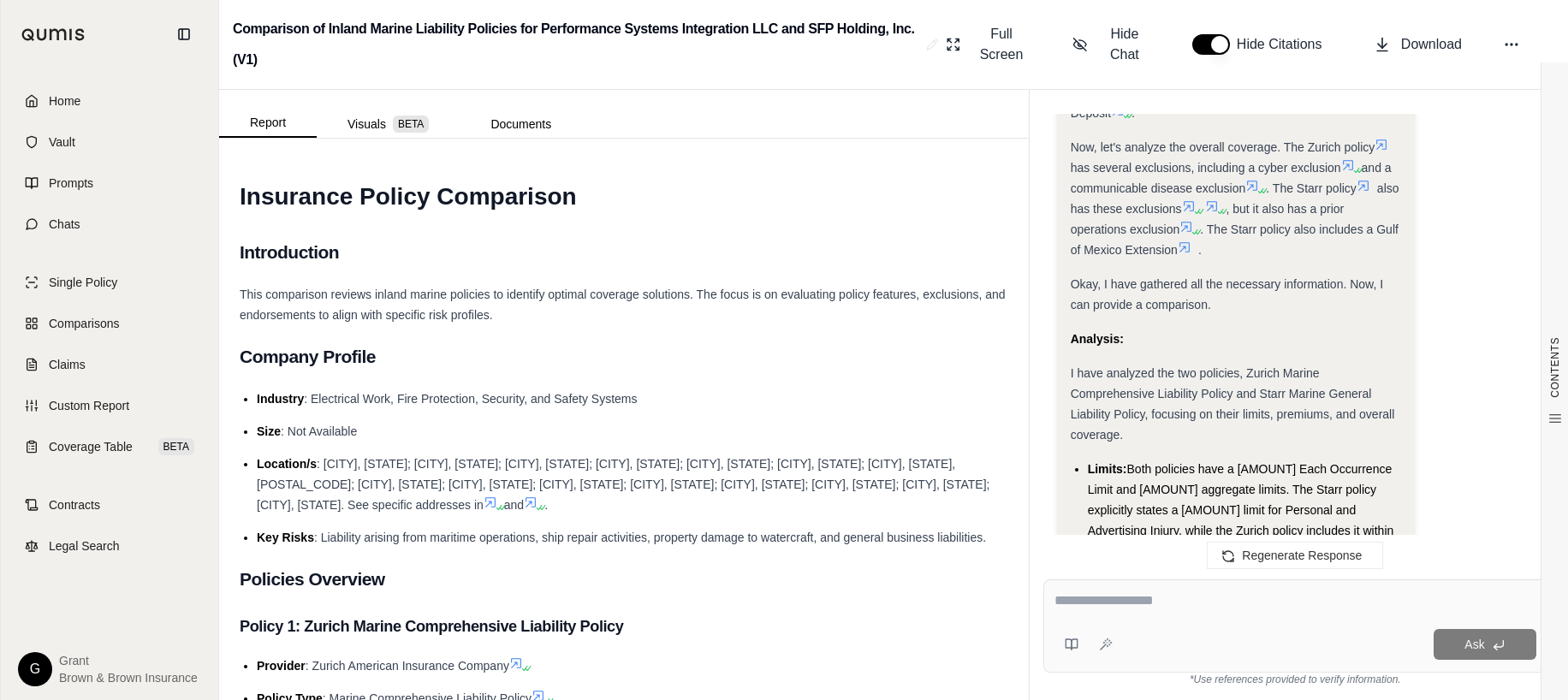 scroll, scrollTop: 2352, scrollLeft: 0, axis: vertical 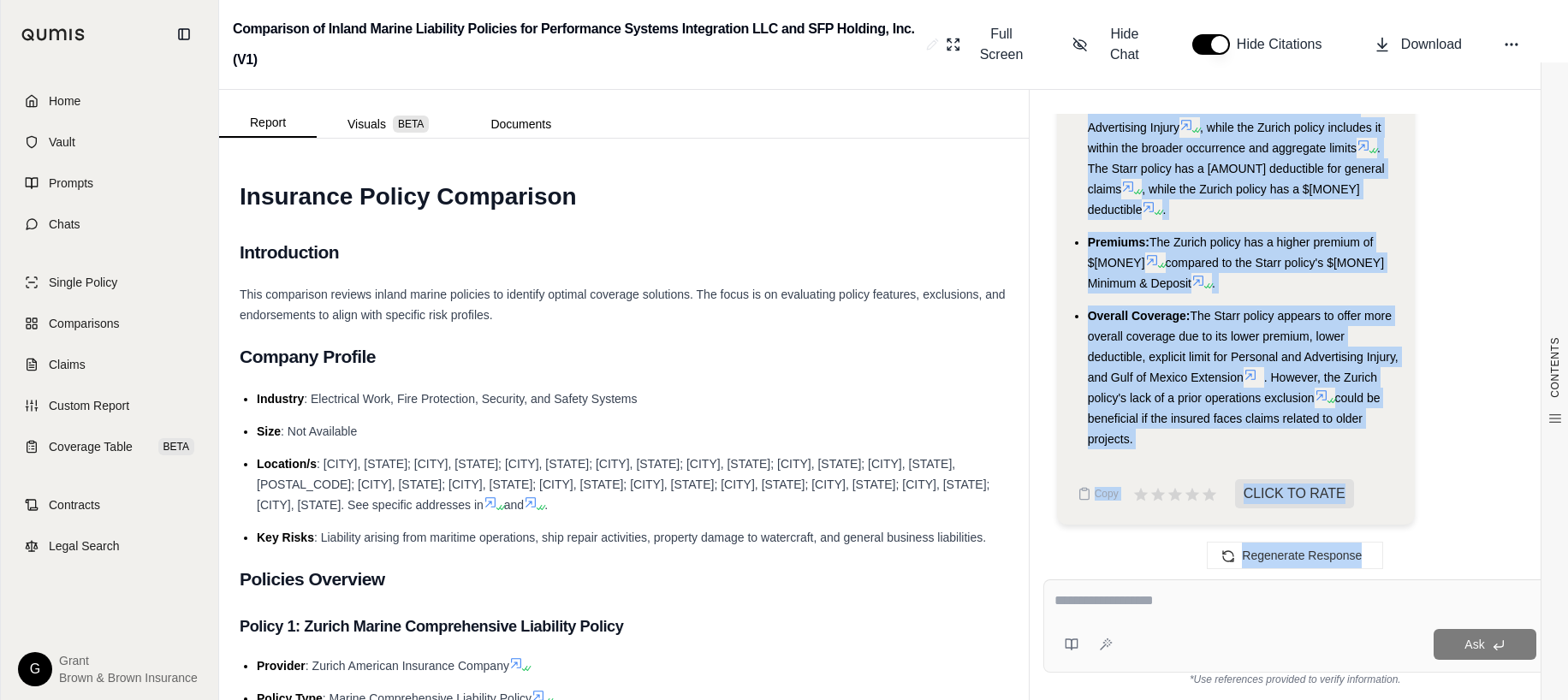 drag, startPoint x: 1072, startPoint y: 293, endPoint x: 1240, endPoint y: 459, distance: 236.1779 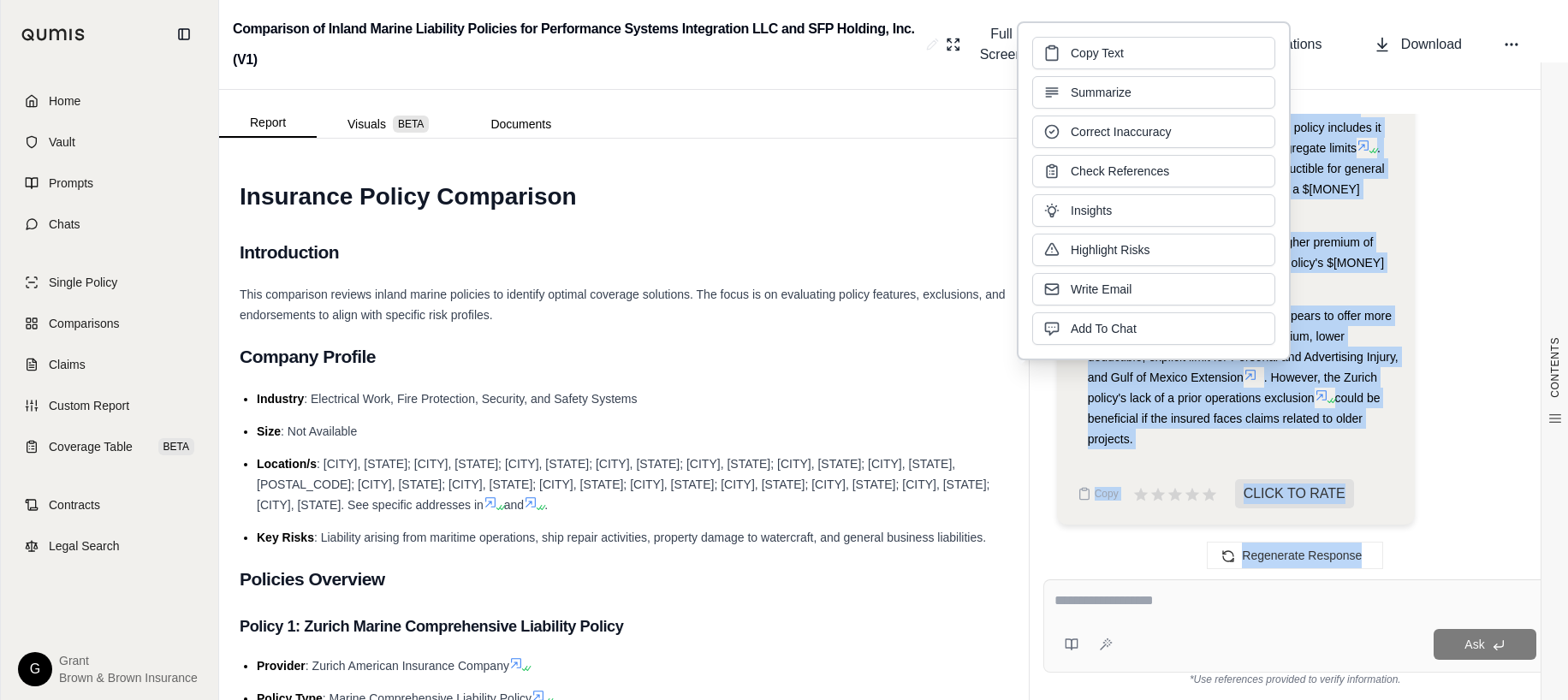 type 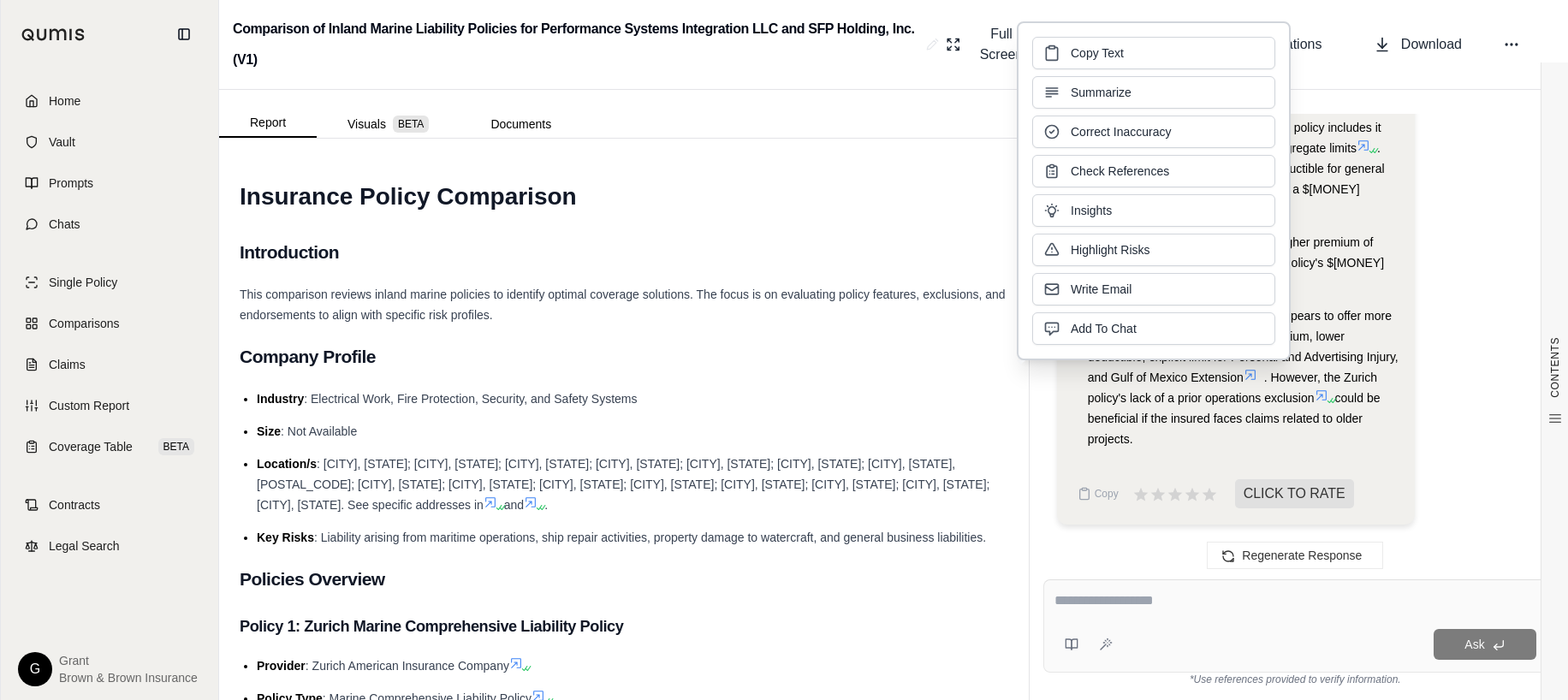 click on "Regenerate Response" at bounding box center (1295, 555) 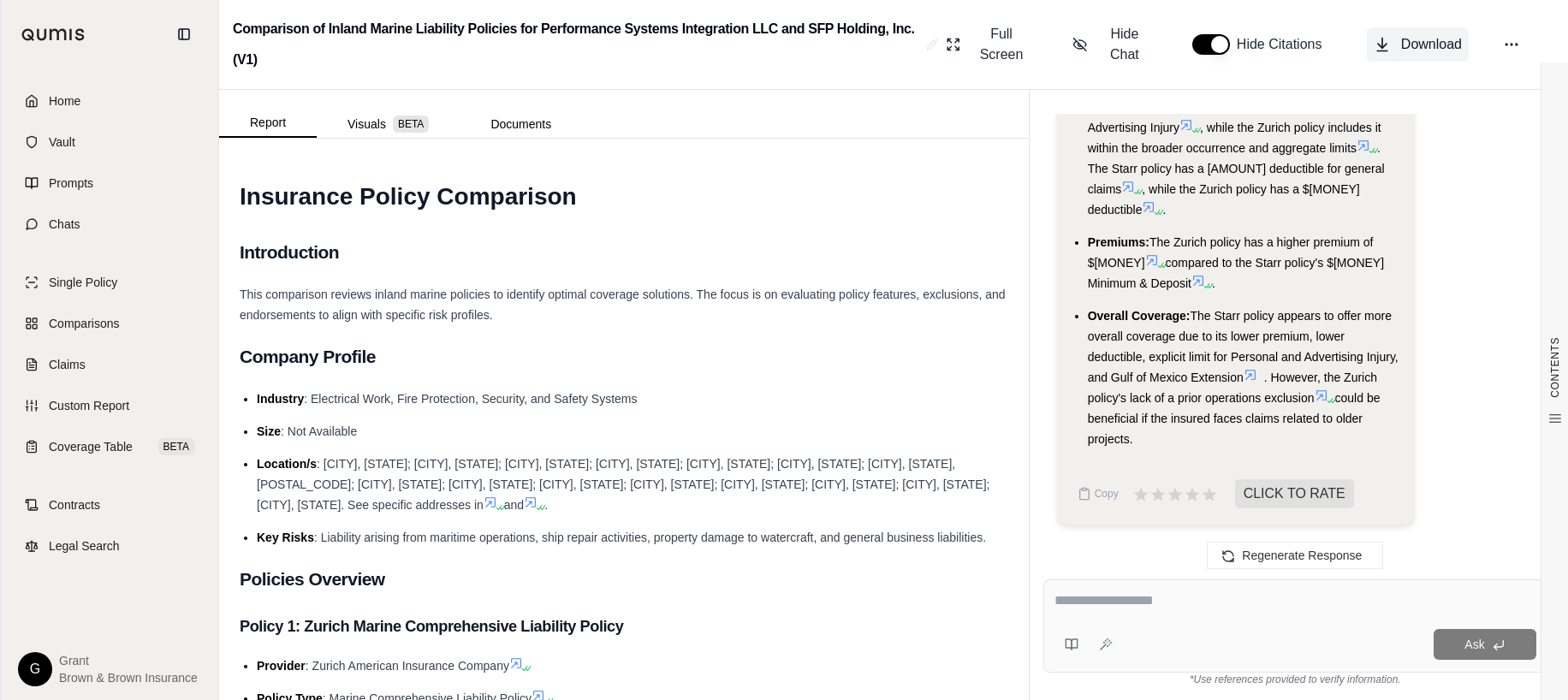click on "Download" at bounding box center (1431, 44) 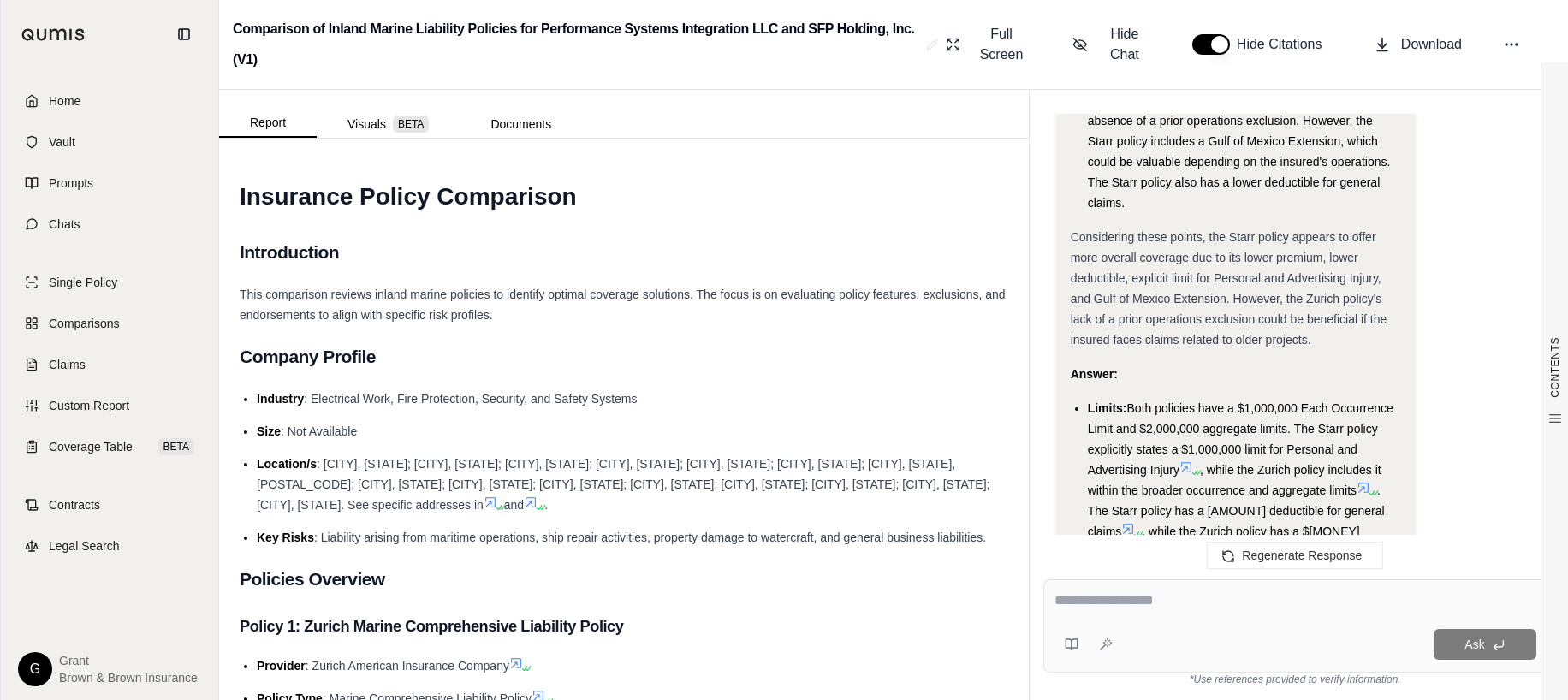 scroll, scrollTop: 3016, scrollLeft: 0, axis: vertical 